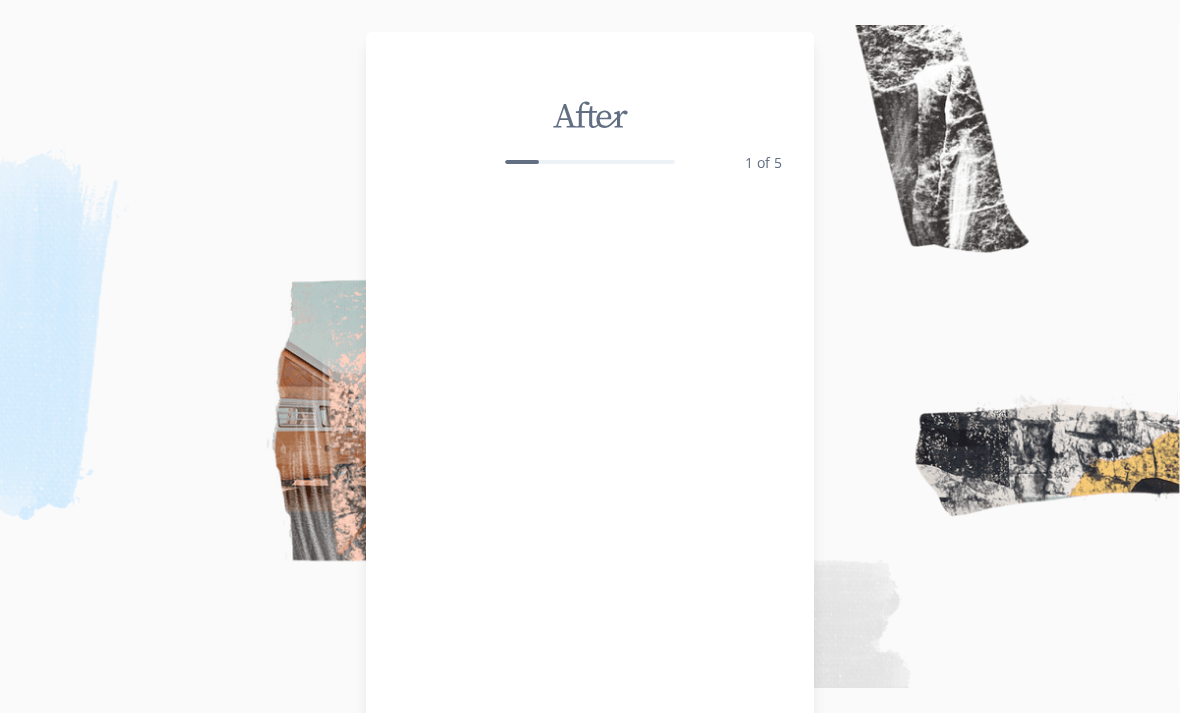 scroll, scrollTop: 0, scrollLeft: 0, axis: both 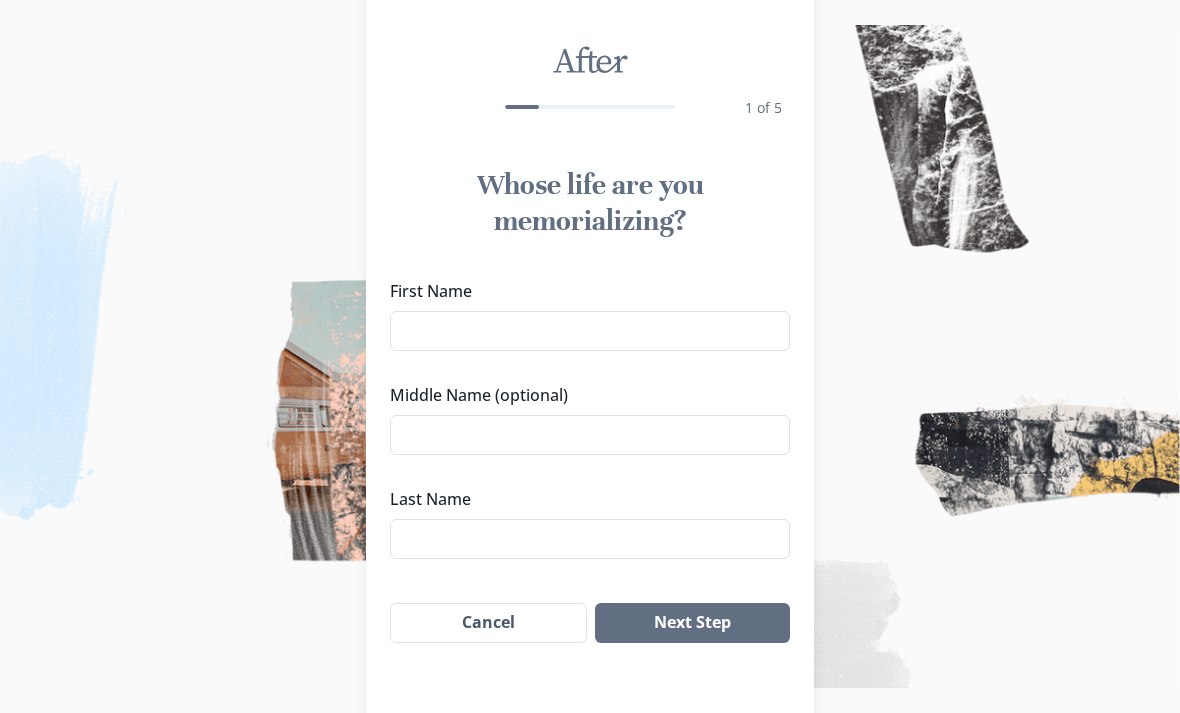 click on "First Name" at bounding box center [590, 331] 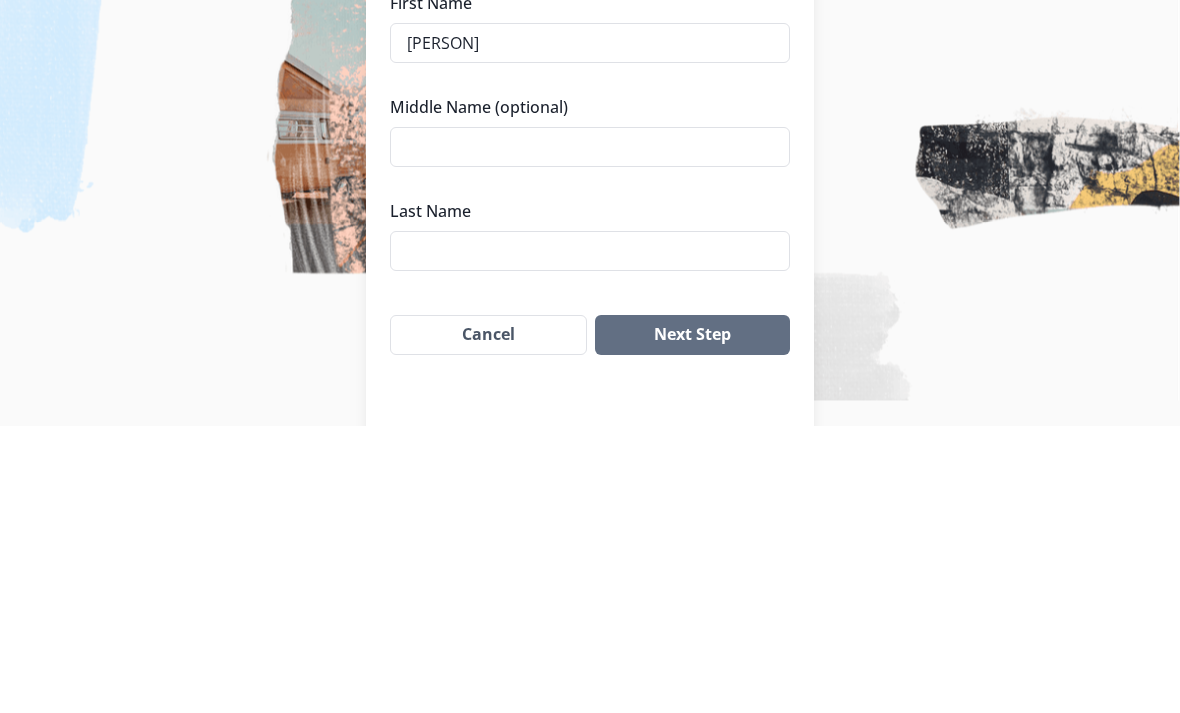 type on "[PERSON]" 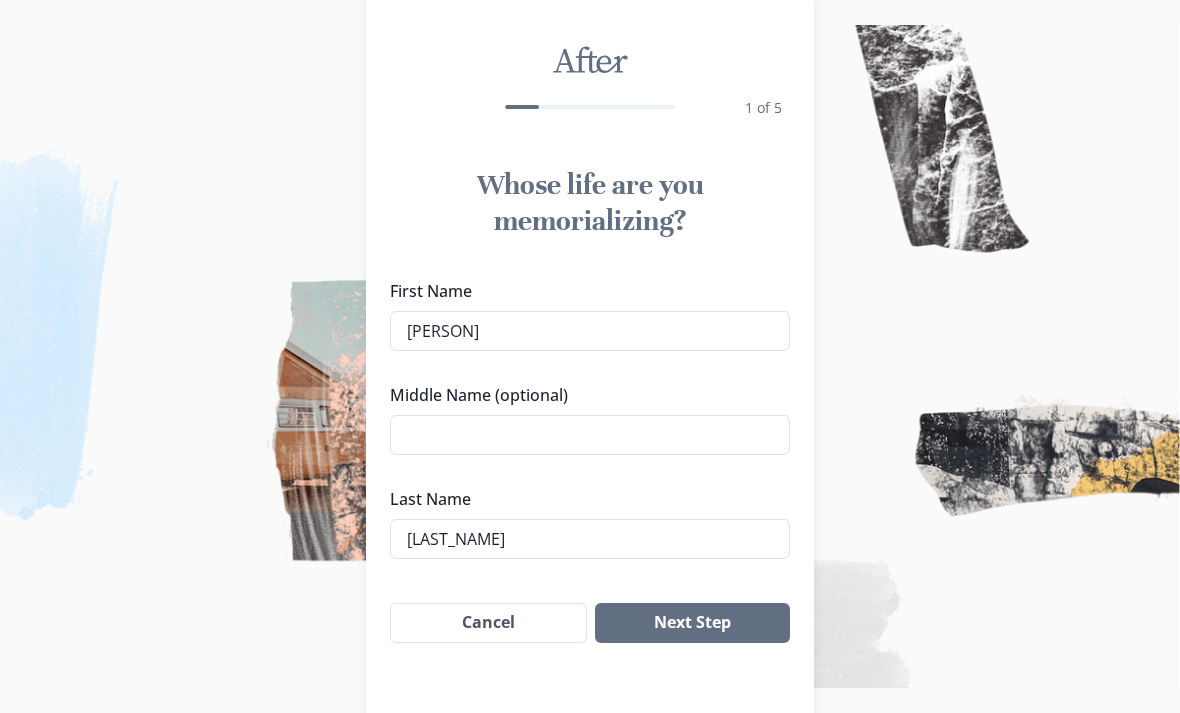 click on "Next Step" at bounding box center [692, 623] 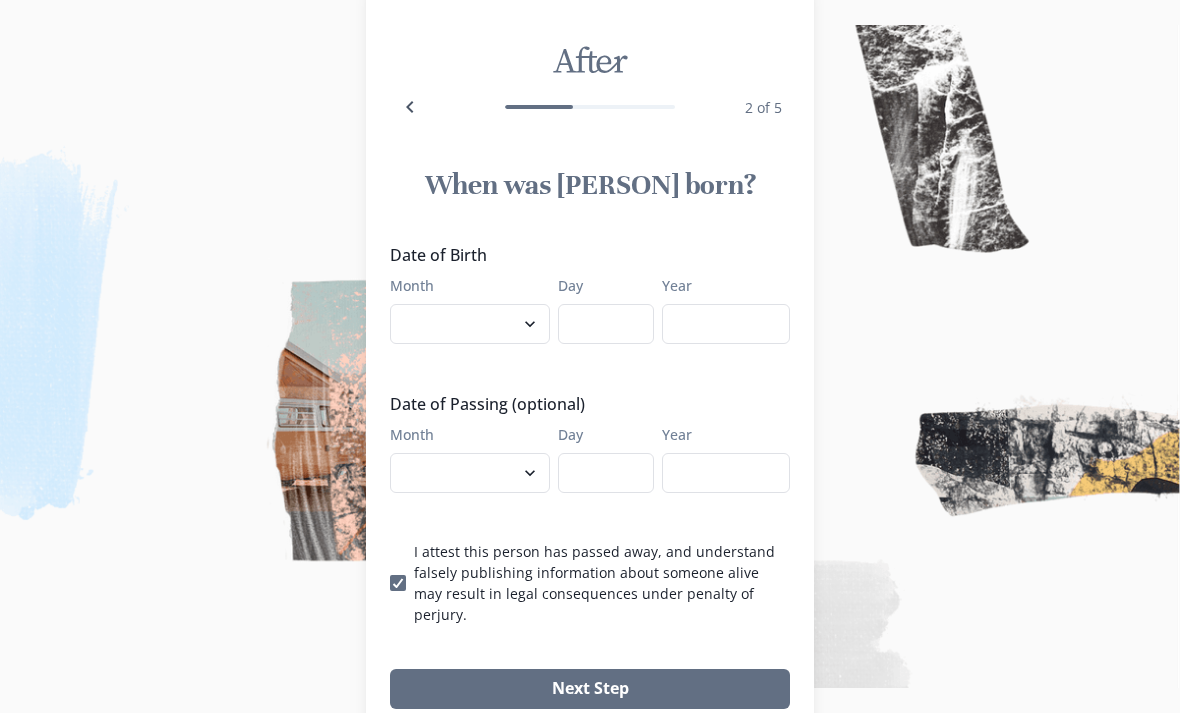 click on "[MONTH] [MONTH] [MONTH] [MONTH] [MONTH] [MONTH] [MONTH] [MONTH] [MONTH] [MONTH] [MONTH] [MONTH]" at bounding box center [470, 324] 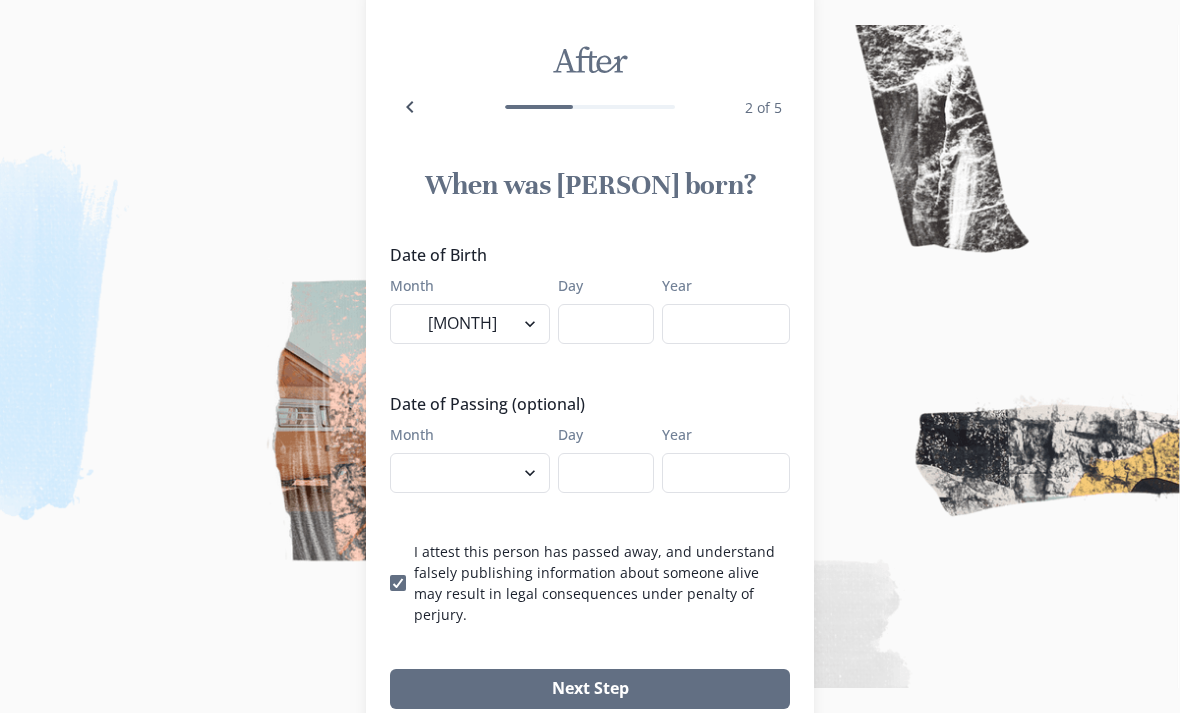 click on "Day" at bounding box center (606, 324) 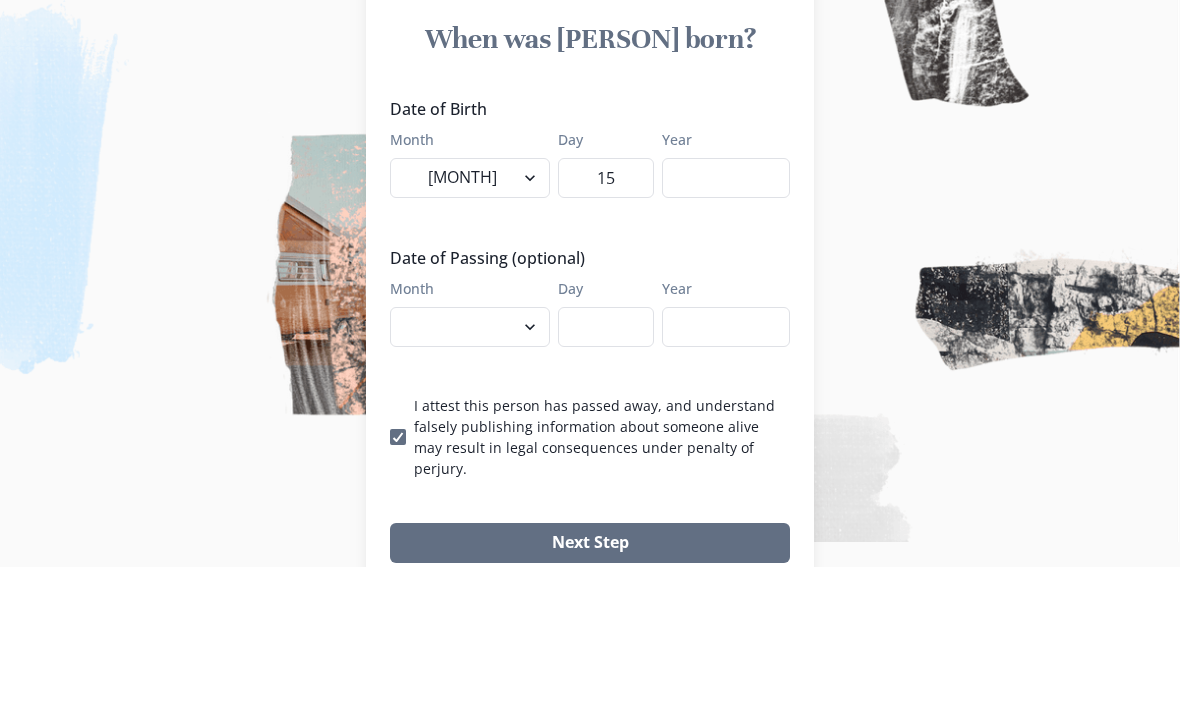 click on "Year" at bounding box center (726, 324) 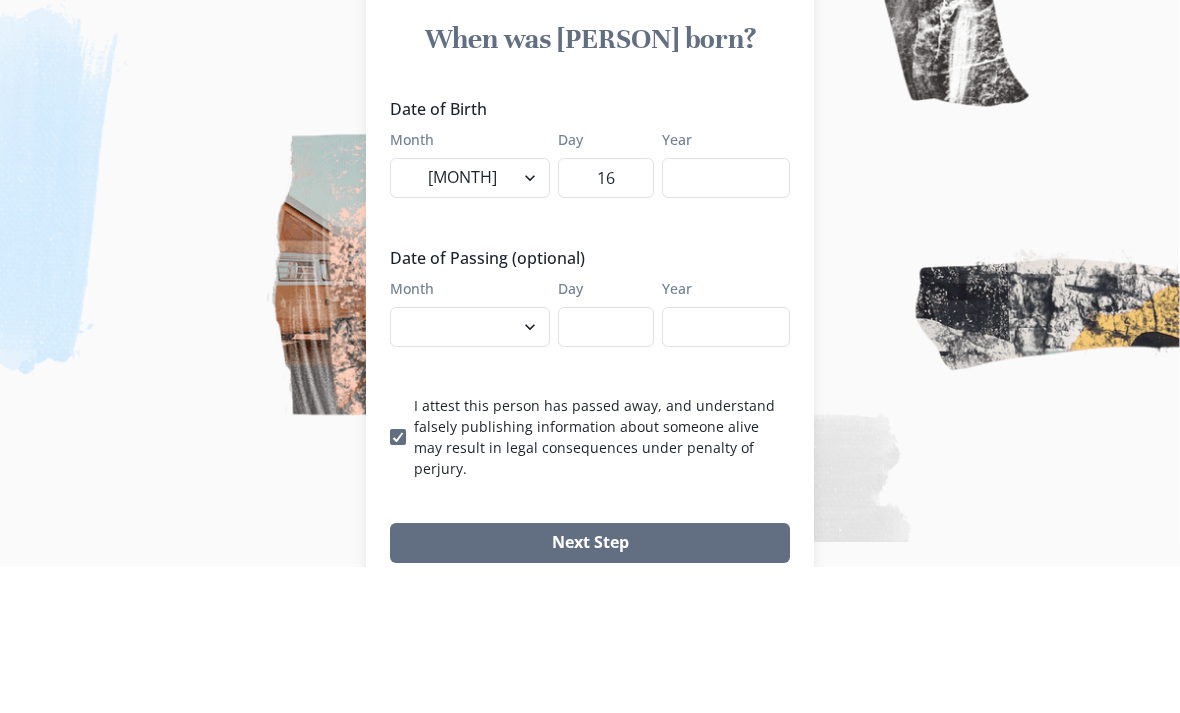 type on "16" 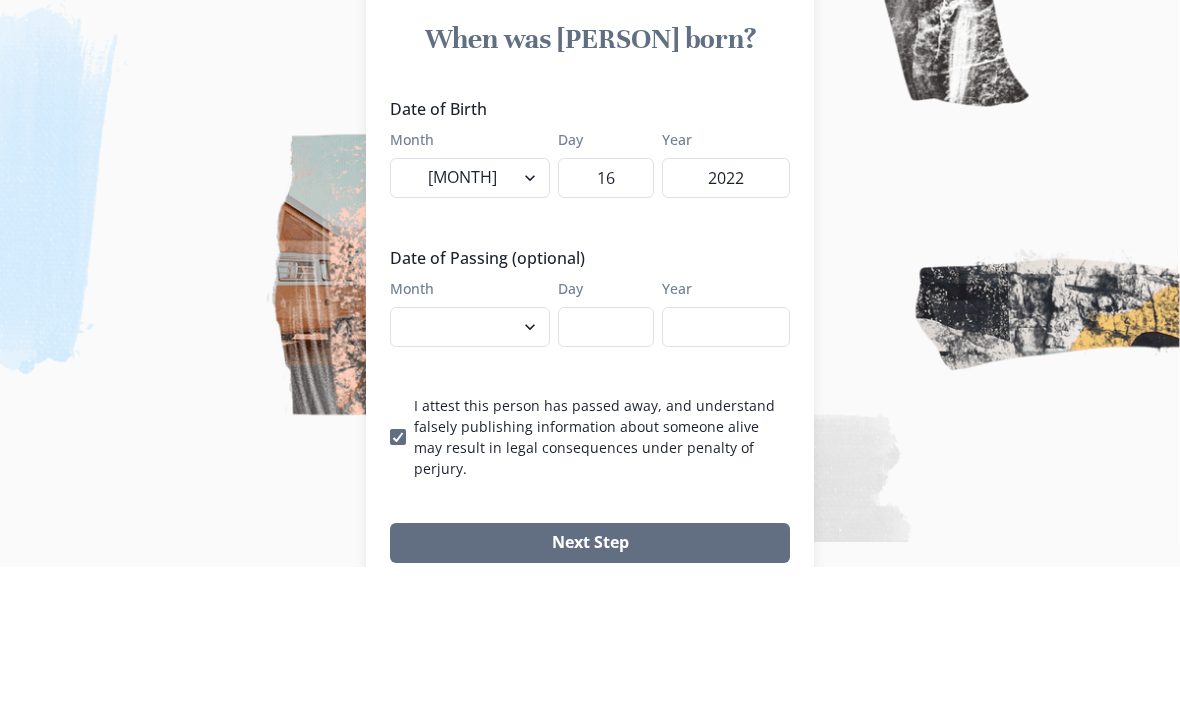 click on "[MONTH] [MONTH] [MONTH] [MONTH] [MONTH] [MONTH] [MONTH] [MONTH] [MONTH] [MONTH] [MONTH] [MONTH]" at bounding box center [470, 473] 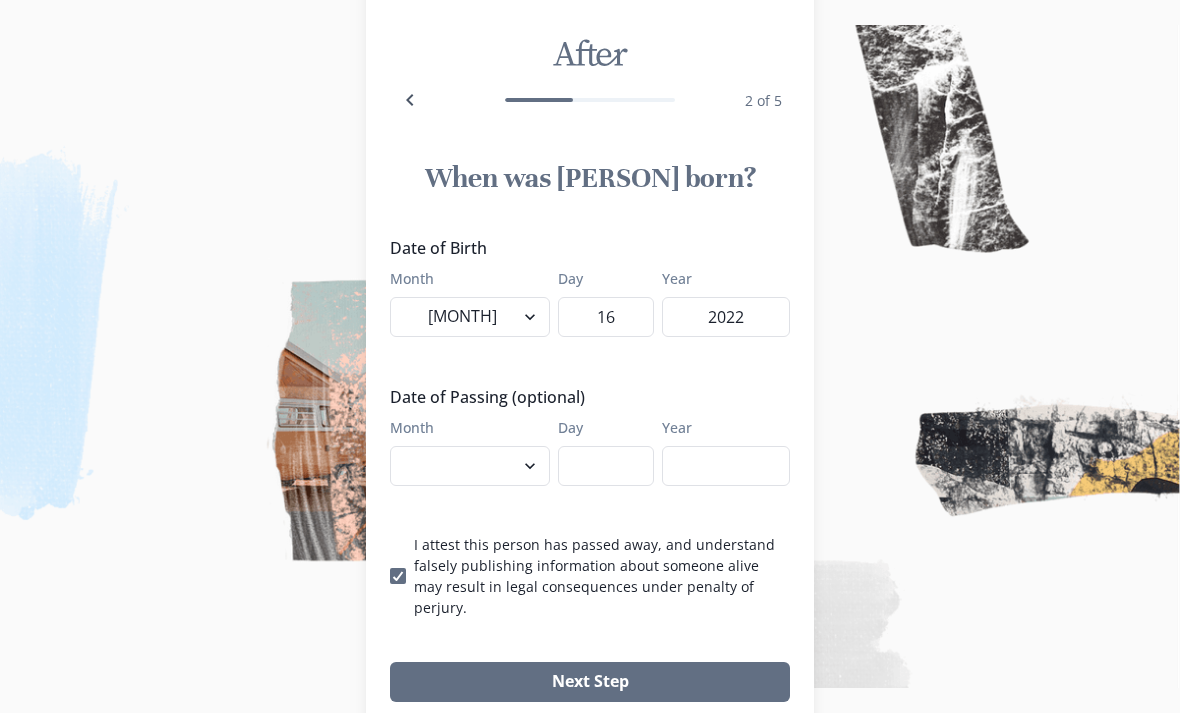click on "2022" at bounding box center [726, 317] 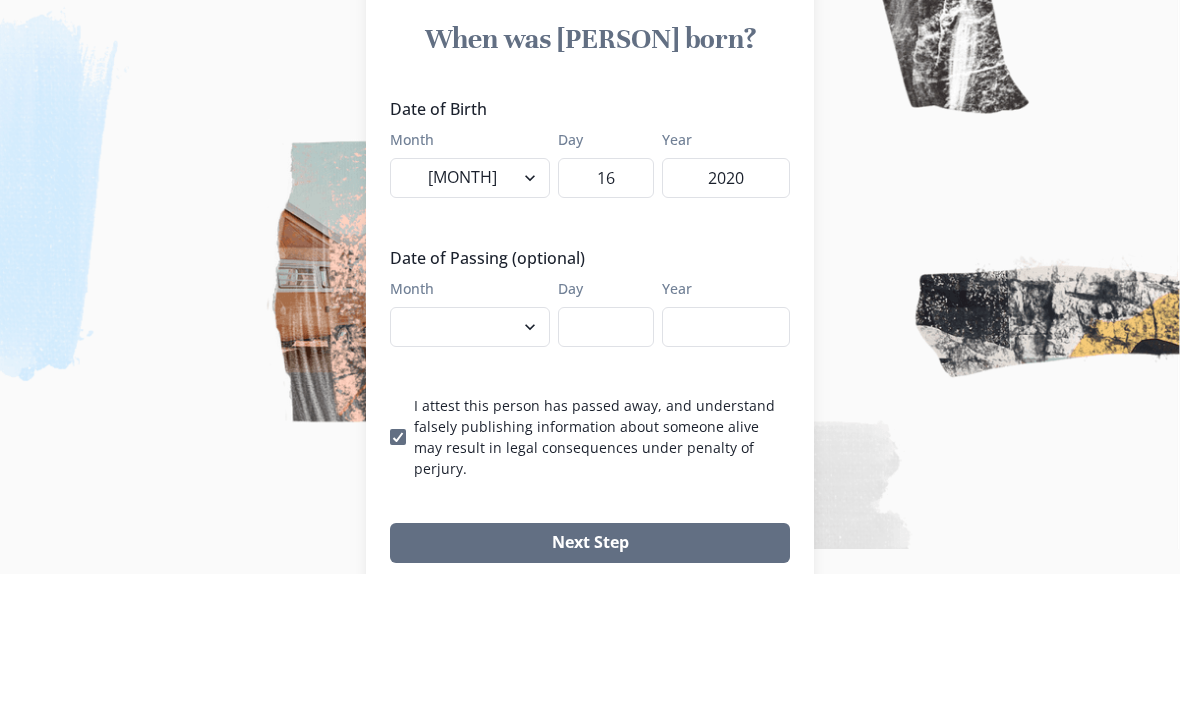 type on "2020" 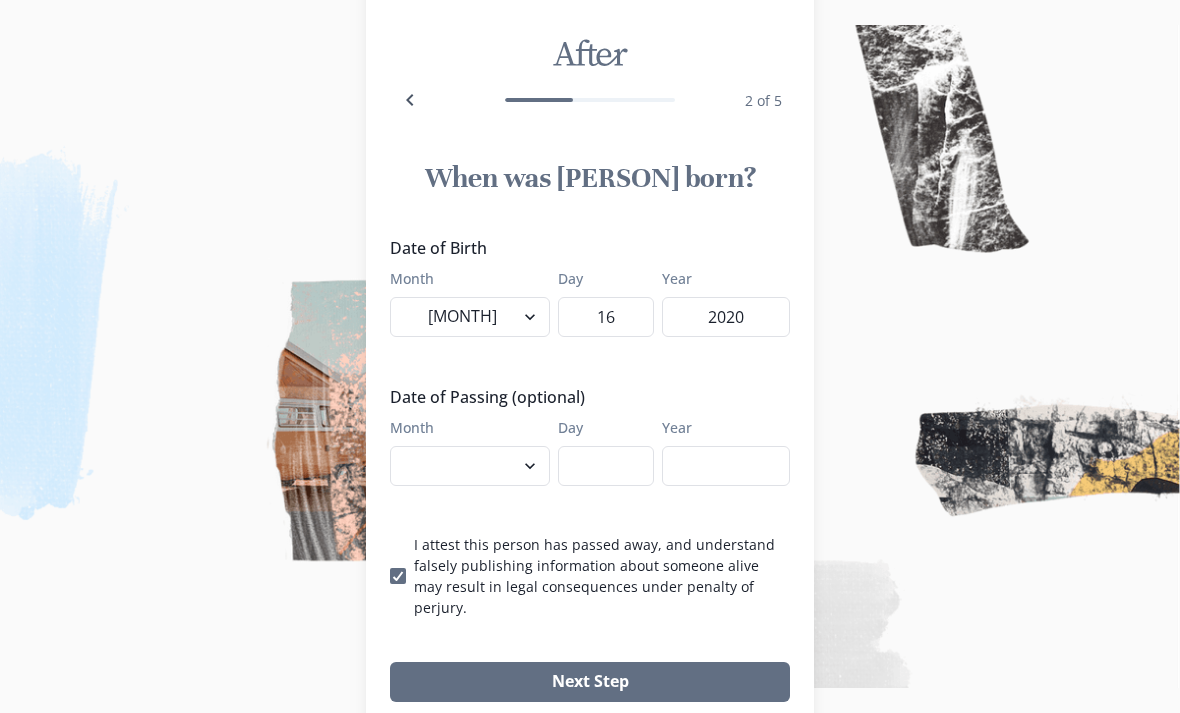select on "4" 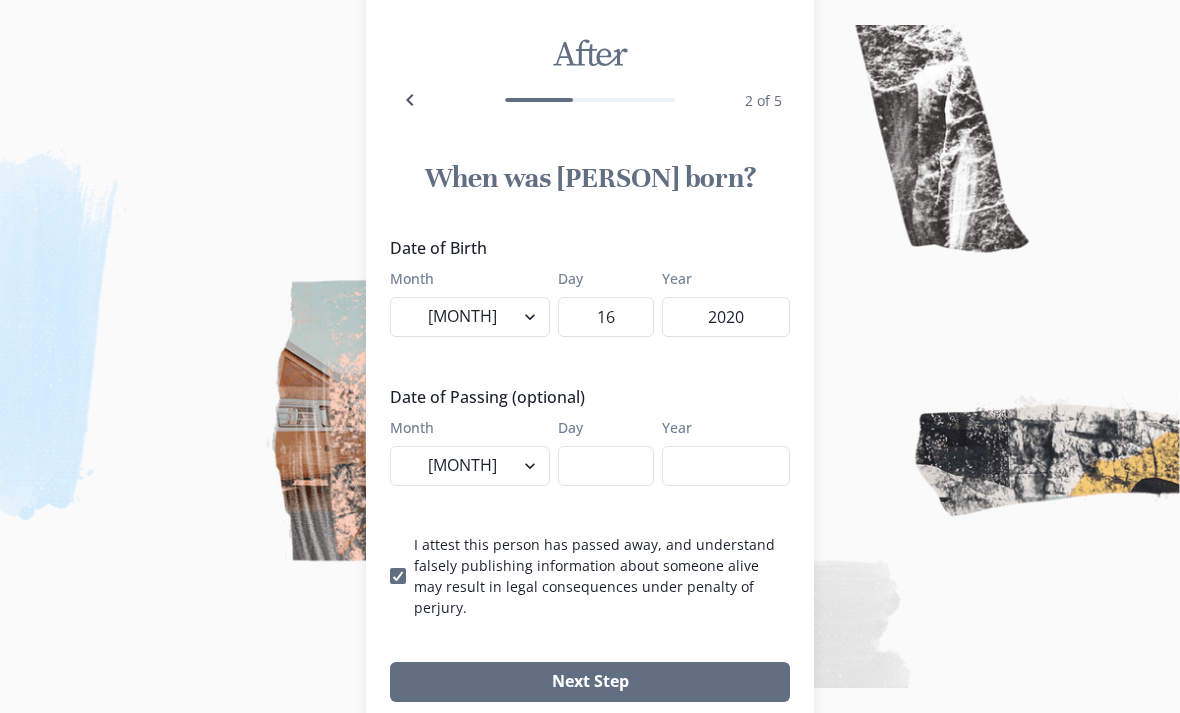 click on "Day" at bounding box center [606, 466] 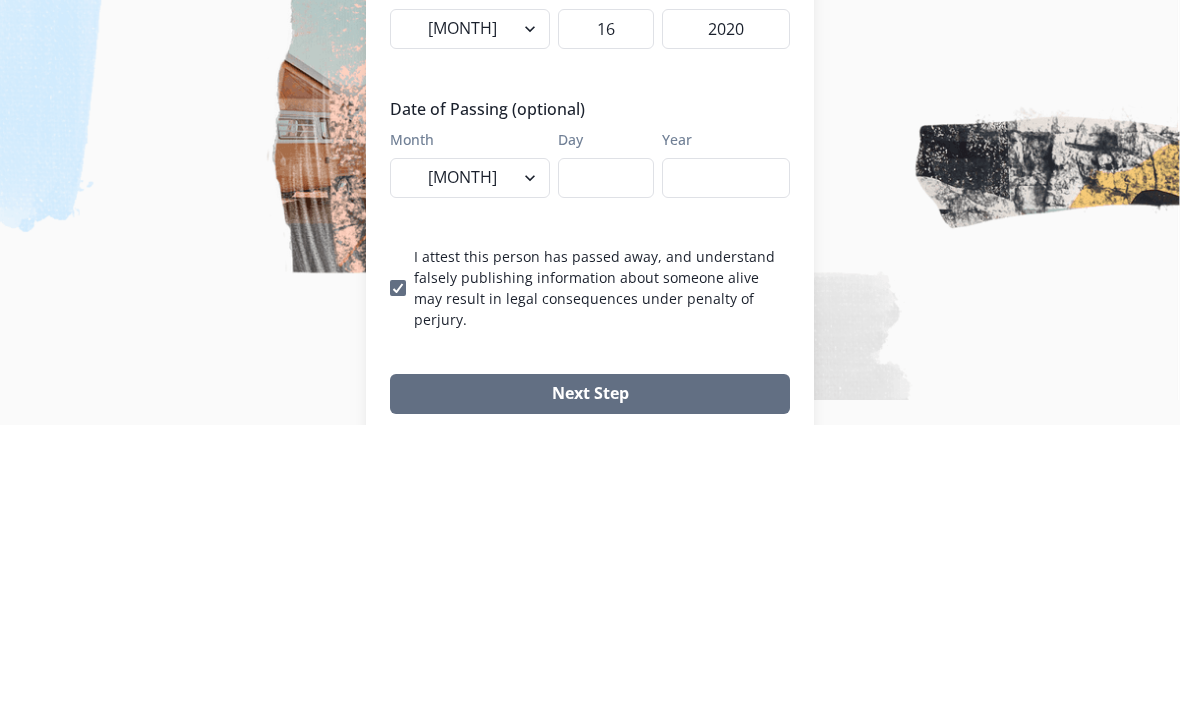 type on "[NUMBER]" 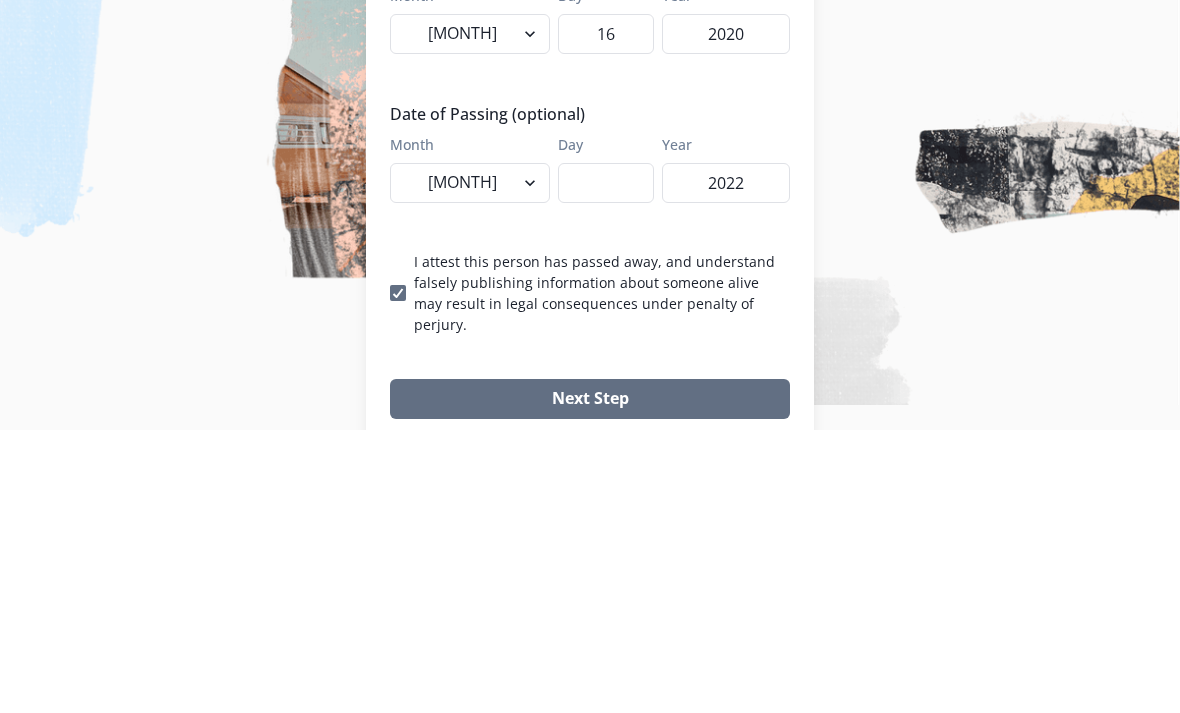 type on "2022" 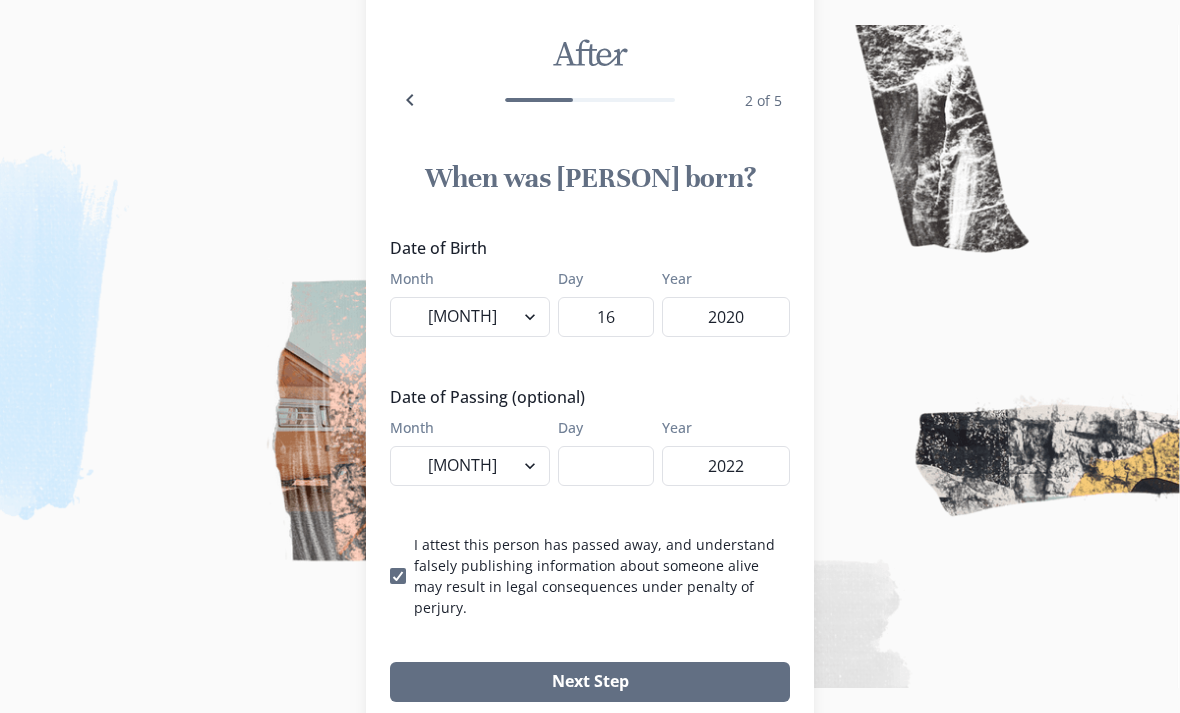 click on "Next Step" at bounding box center [590, 682] 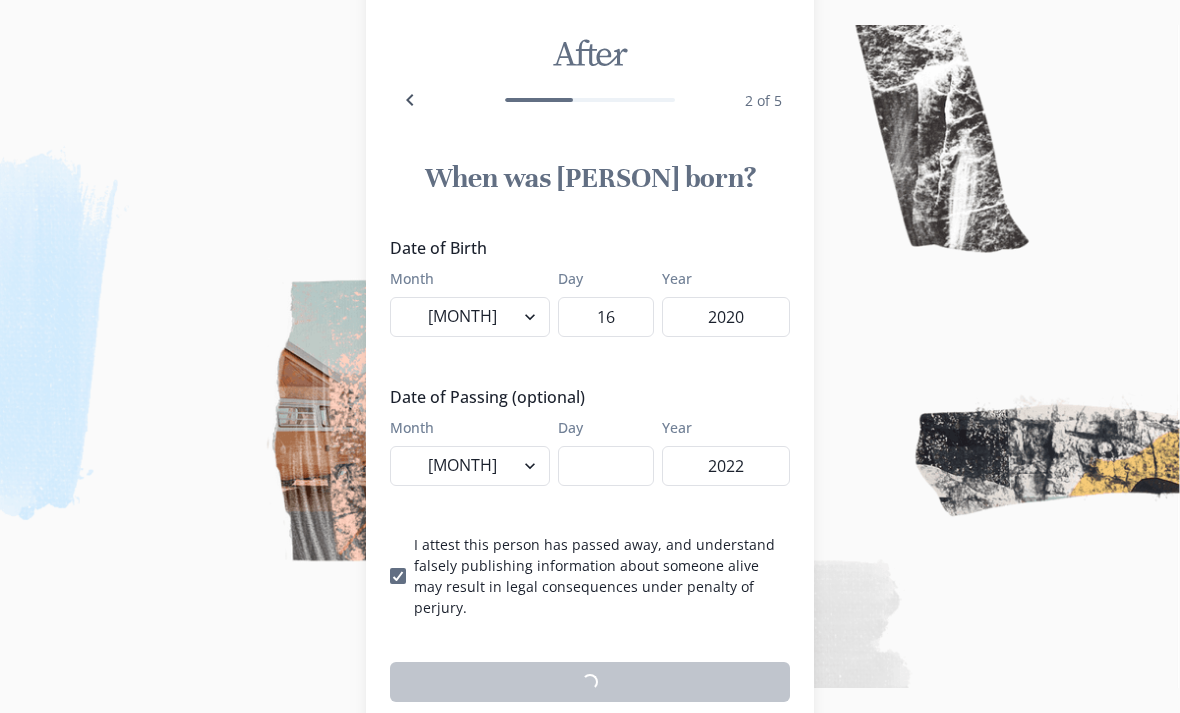 scroll, scrollTop: 55, scrollLeft: 0, axis: vertical 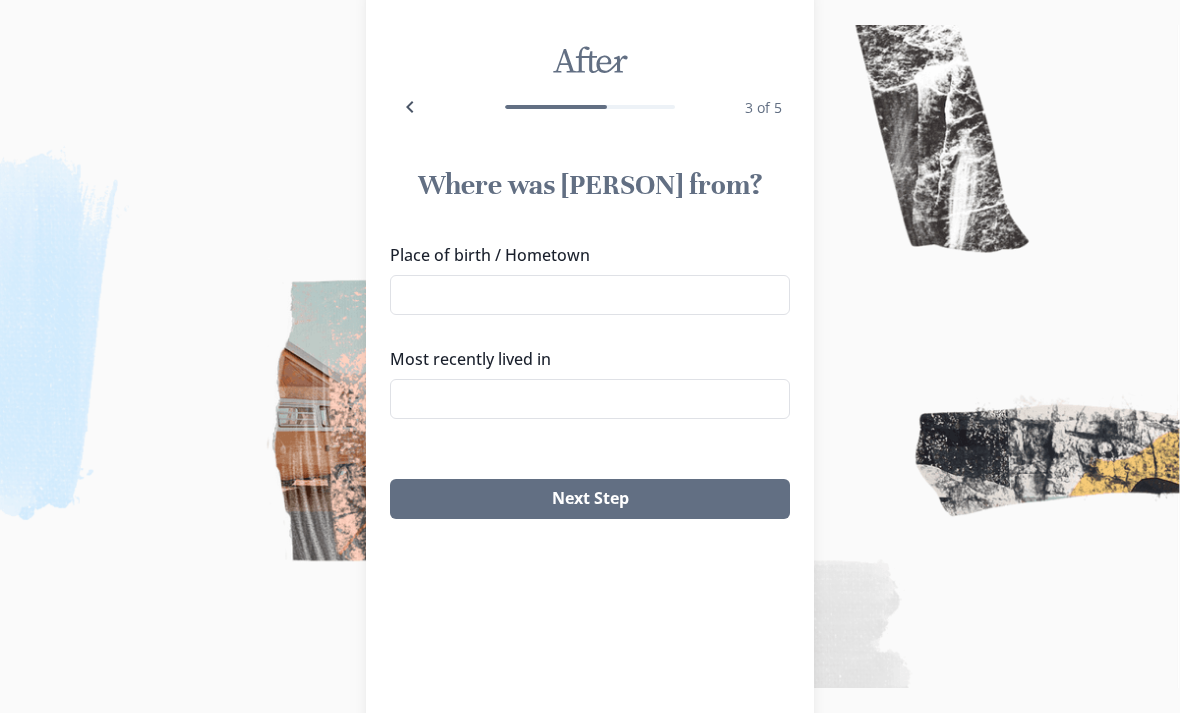 click on "Place of birth / Hometown" at bounding box center (590, 295) 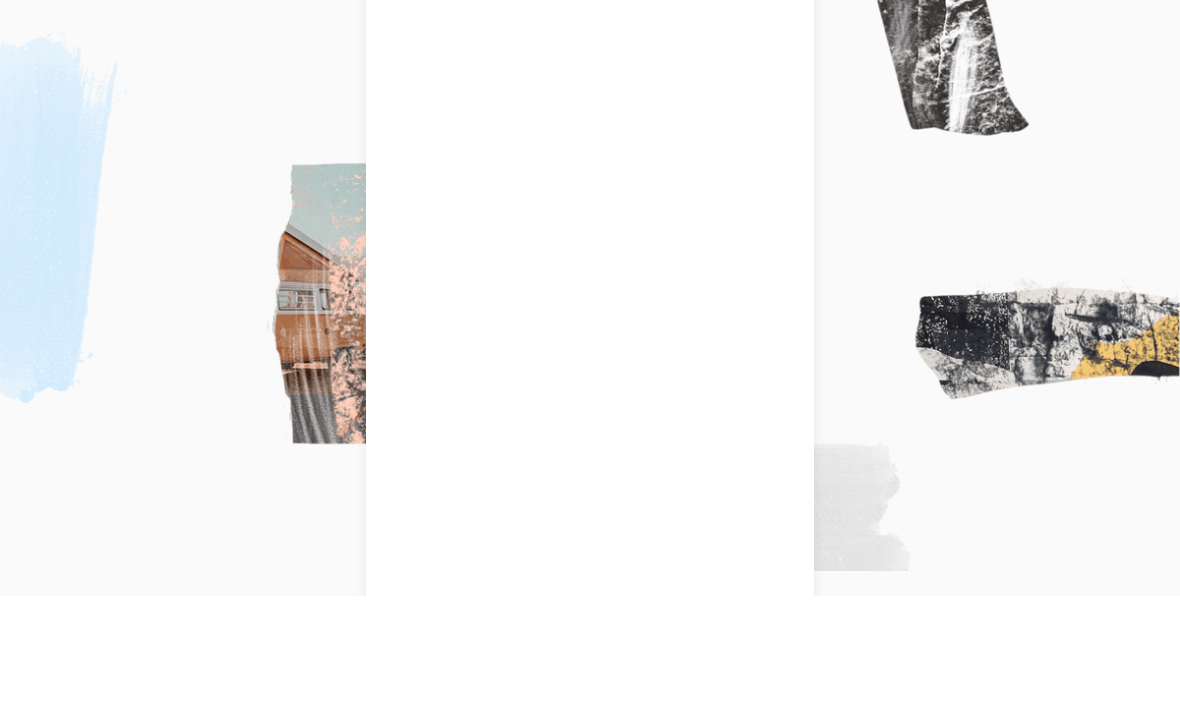 scroll, scrollTop: 119, scrollLeft: 0, axis: vertical 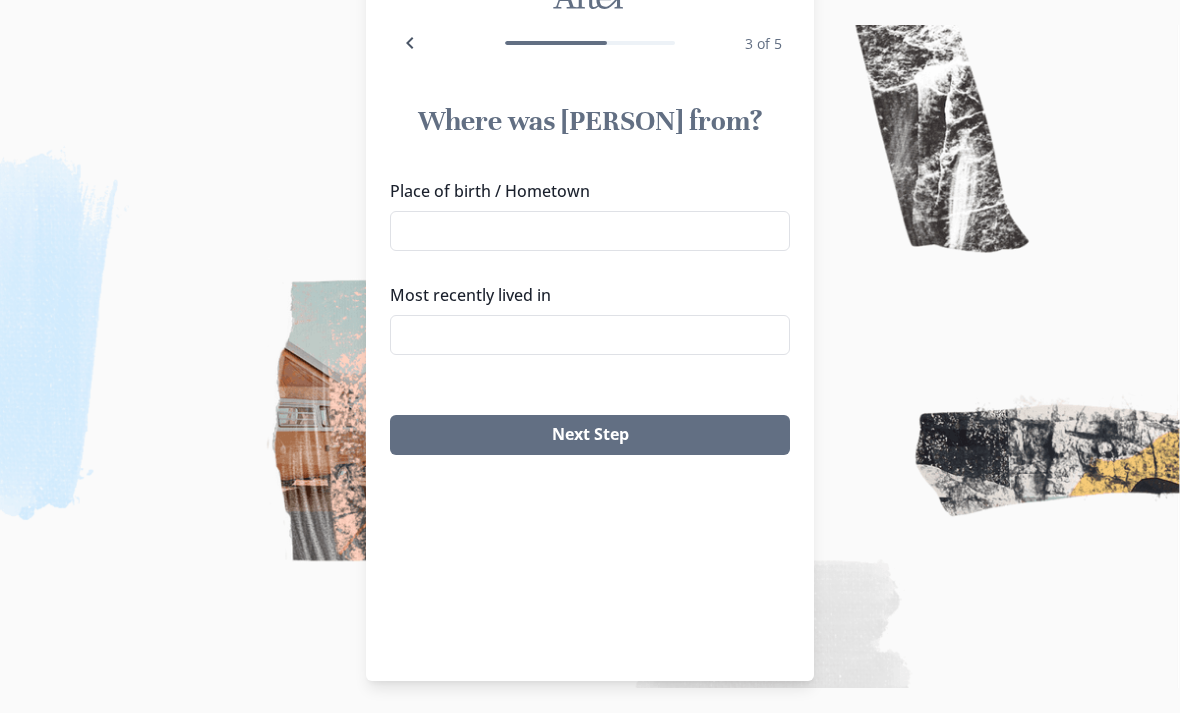 click on "Place of birth / Hometown" at bounding box center [590, 231] 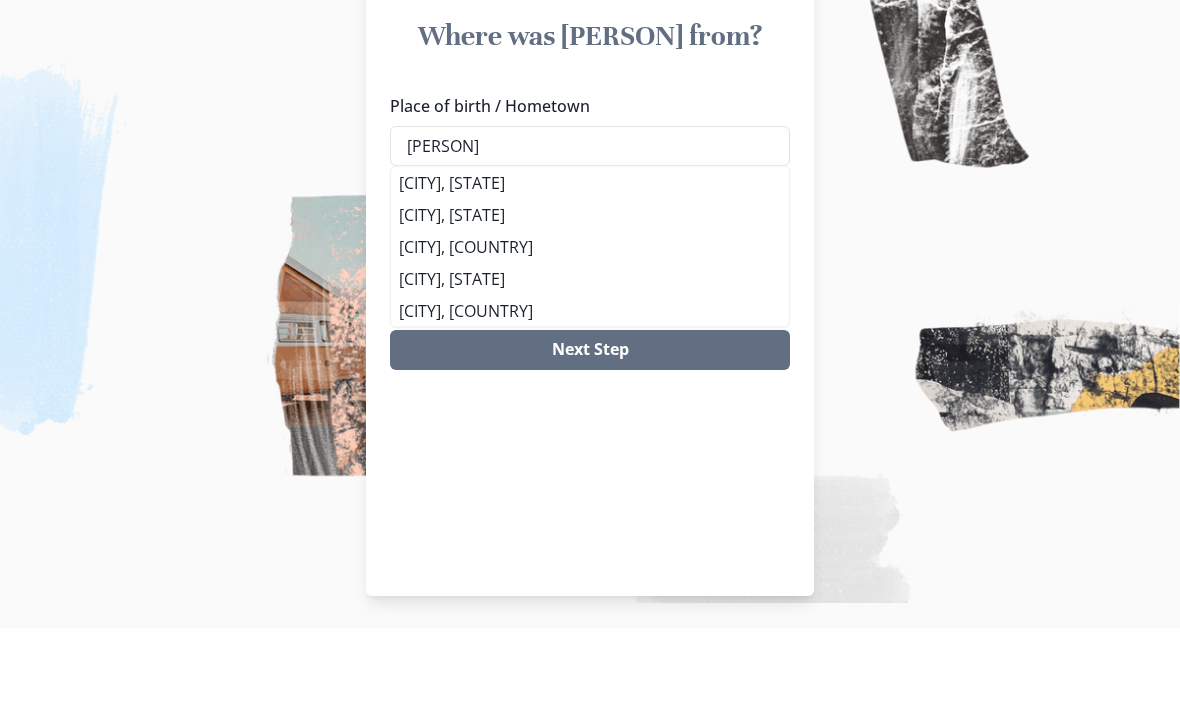 type on "[PERSON]" 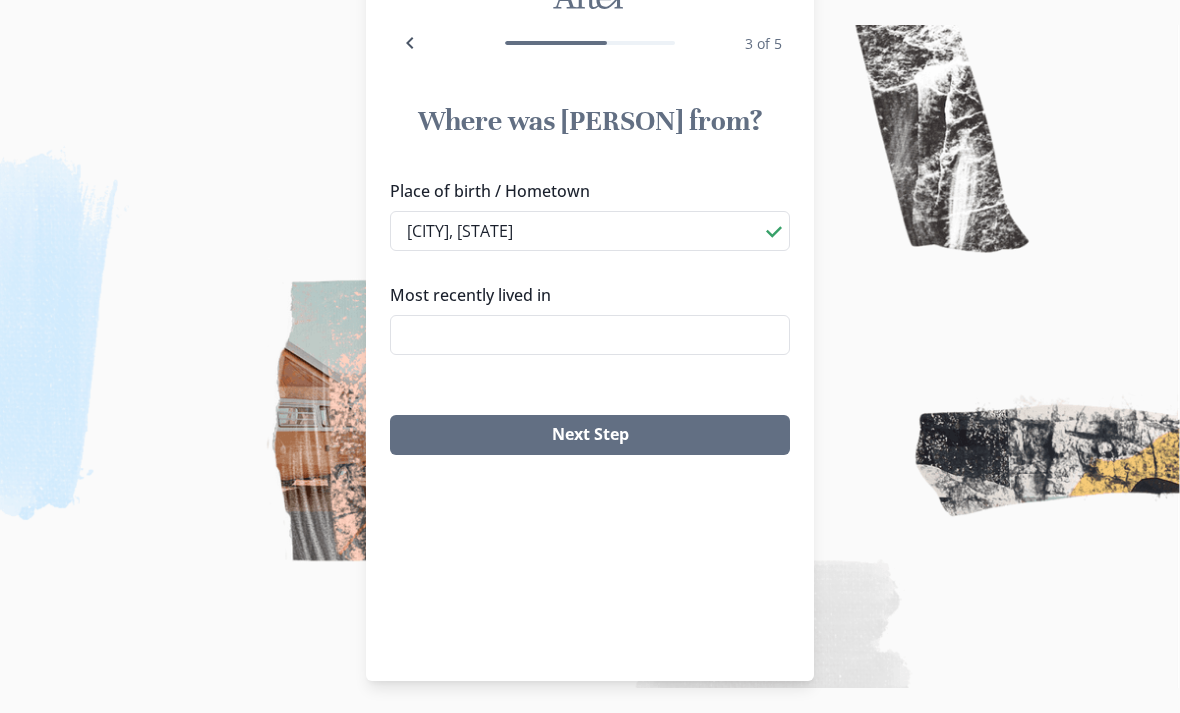 click on "Most recently lived in" at bounding box center [590, 335] 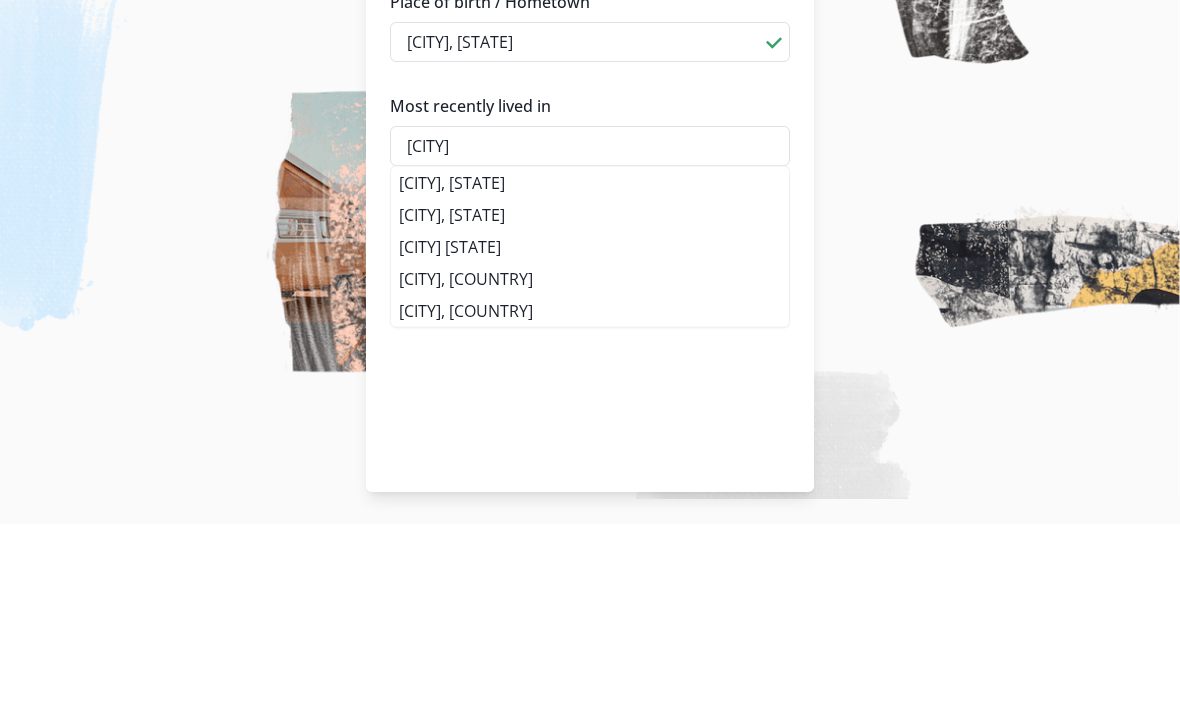 type on "[CITY]" 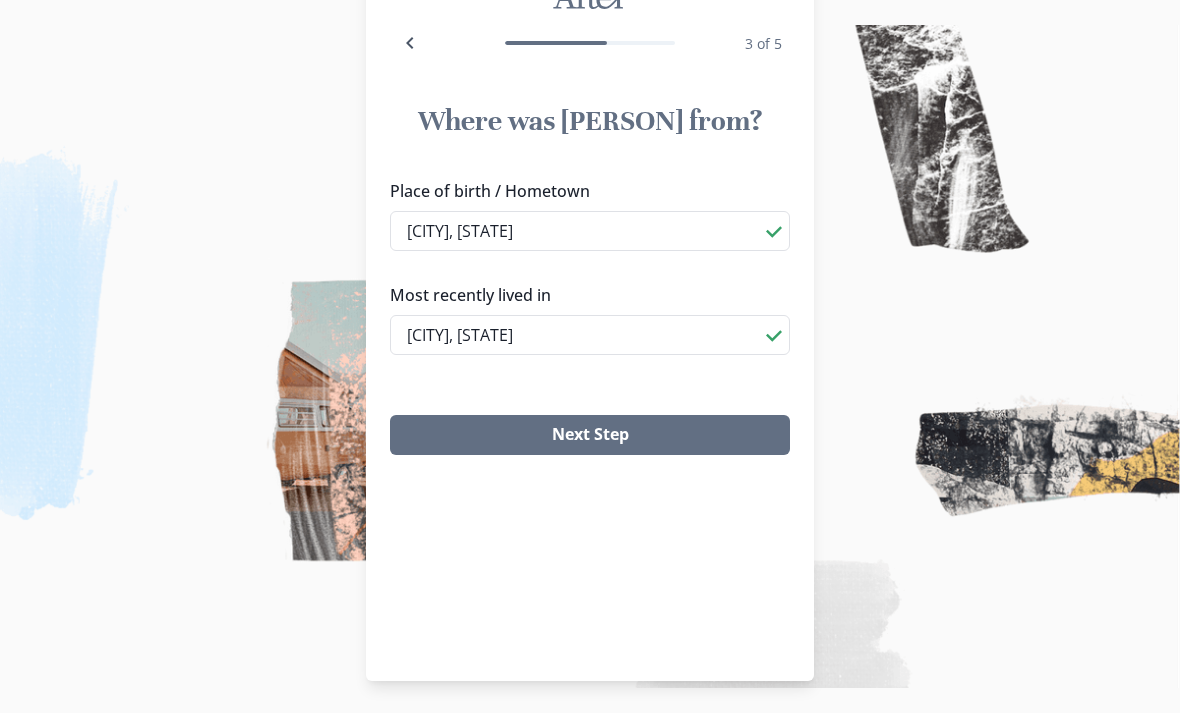 click on "Next Step" at bounding box center (590, 435) 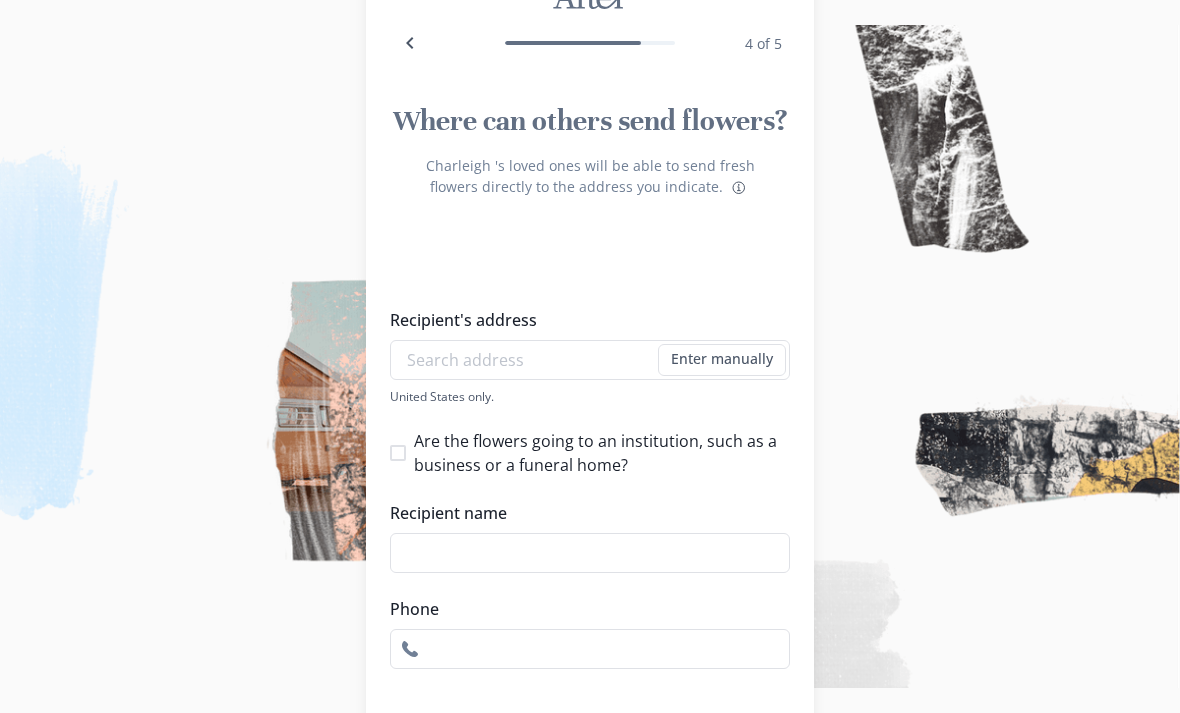 click on "Recipient's address" at bounding box center (590, 360) 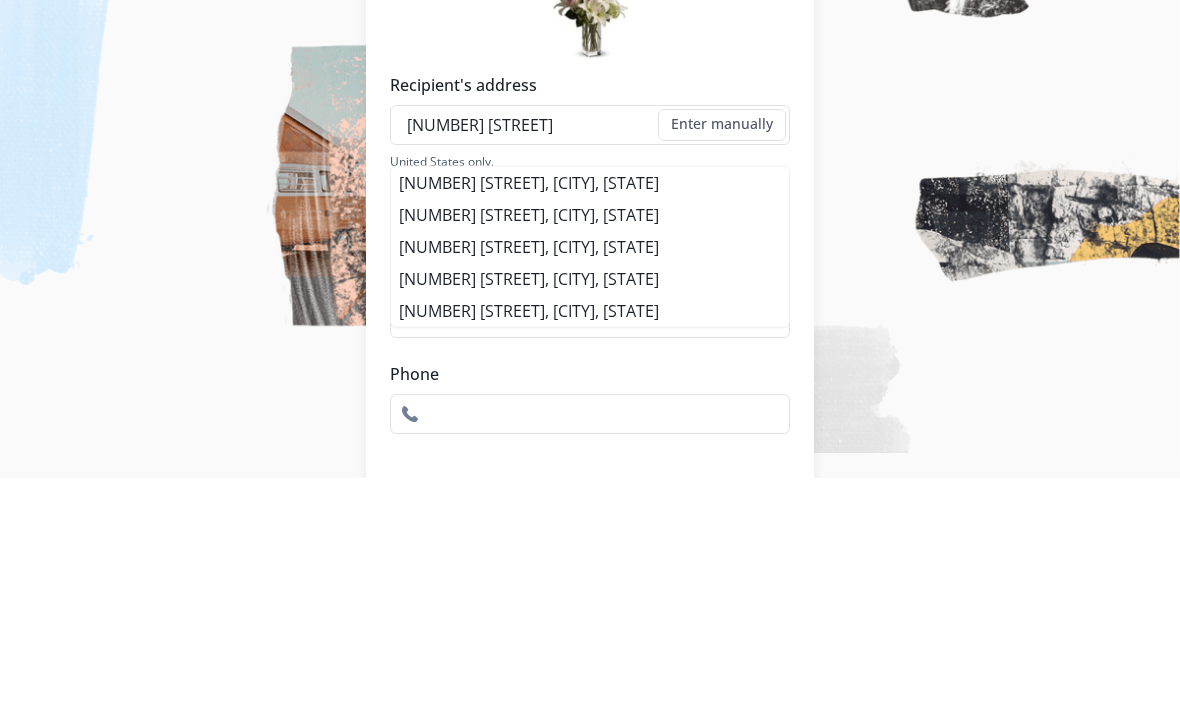 type on "[NUMBER] [STREET]" 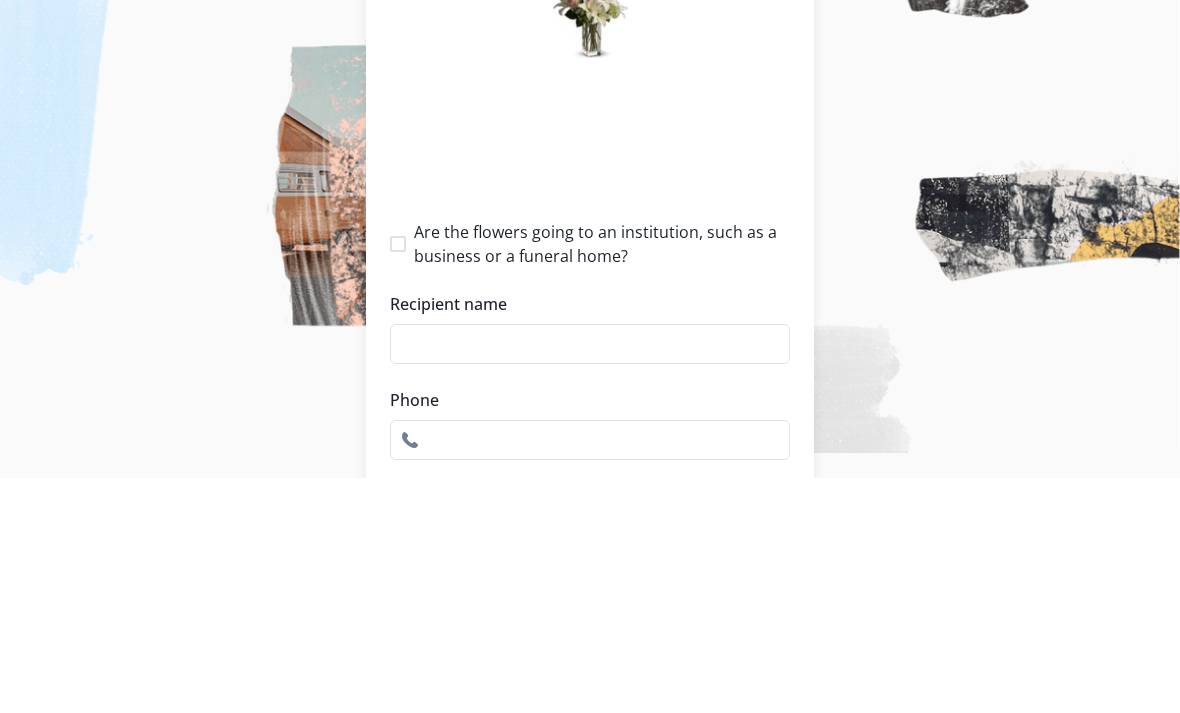 scroll, scrollTop: 276, scrollLeft: 0, axis: vertical 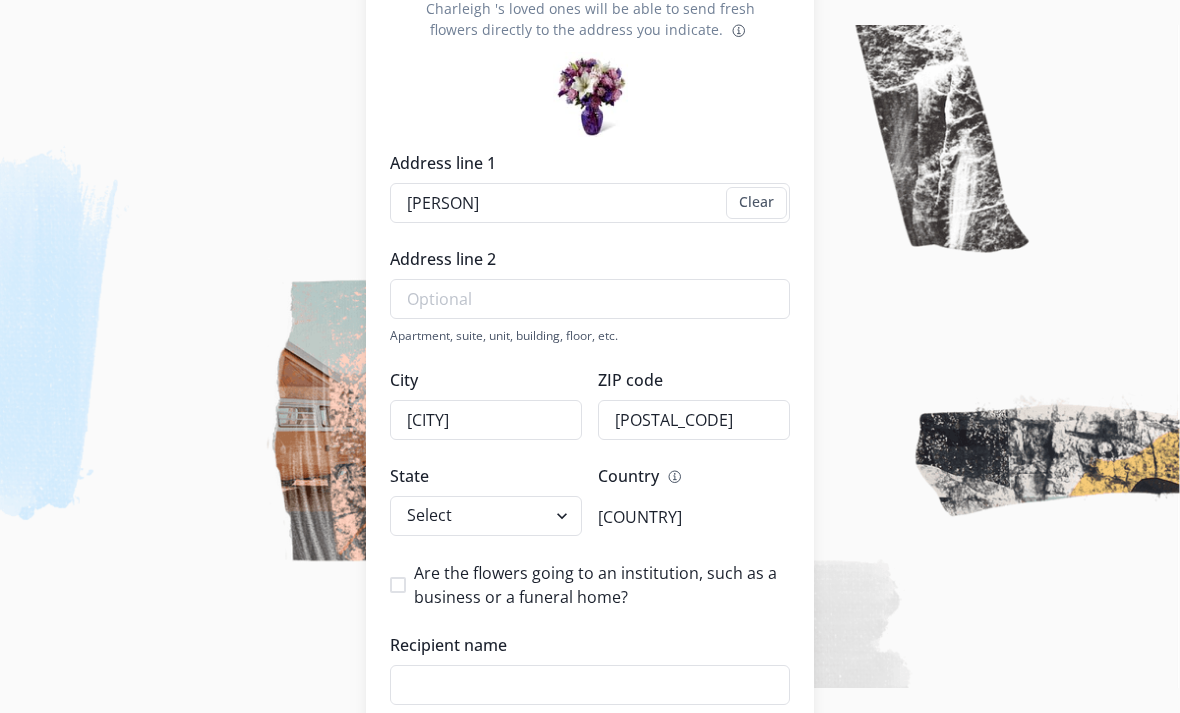 click on "Address line 2" at bounding box center (590, 299) 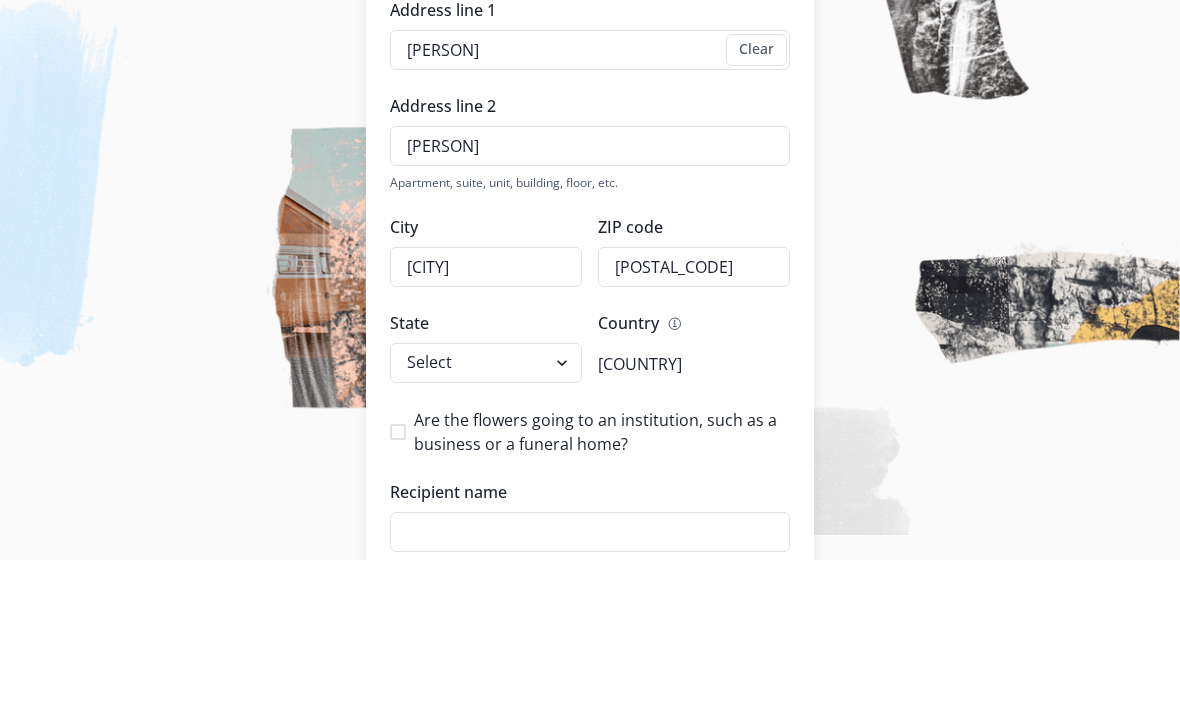 type on "[PERSON]" 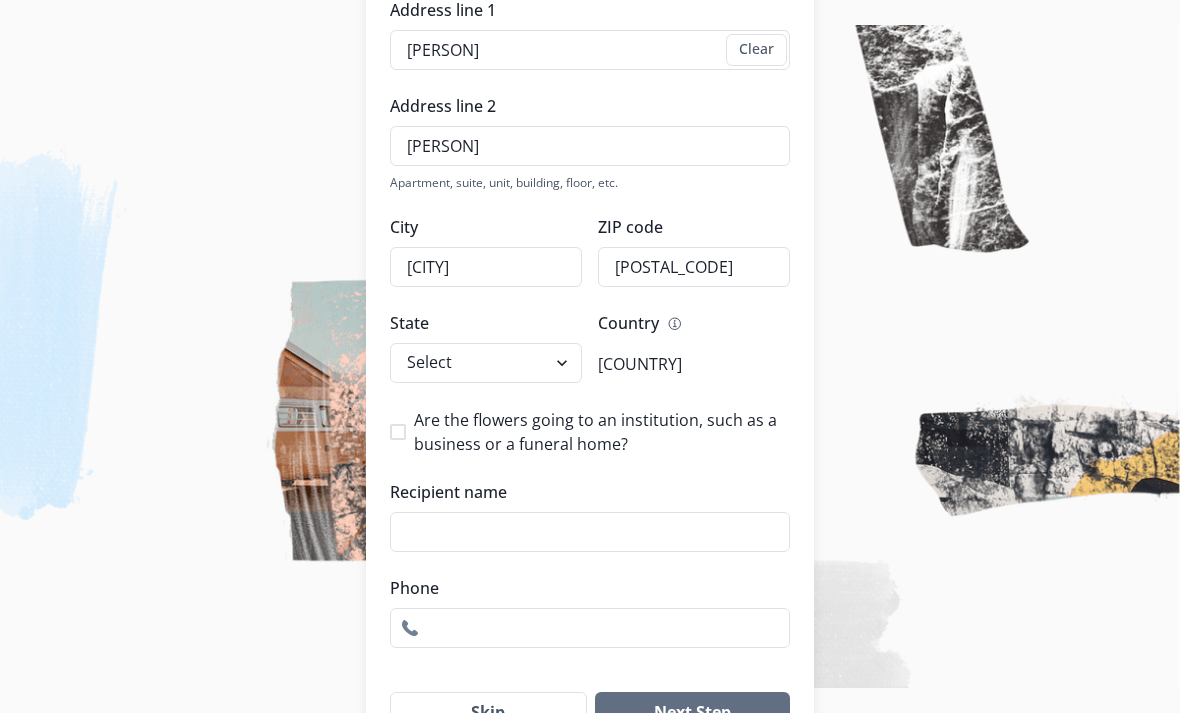click on "Are the flowers going to an institution, such as a business or a funeral home?" at bounding box center (590, 432) 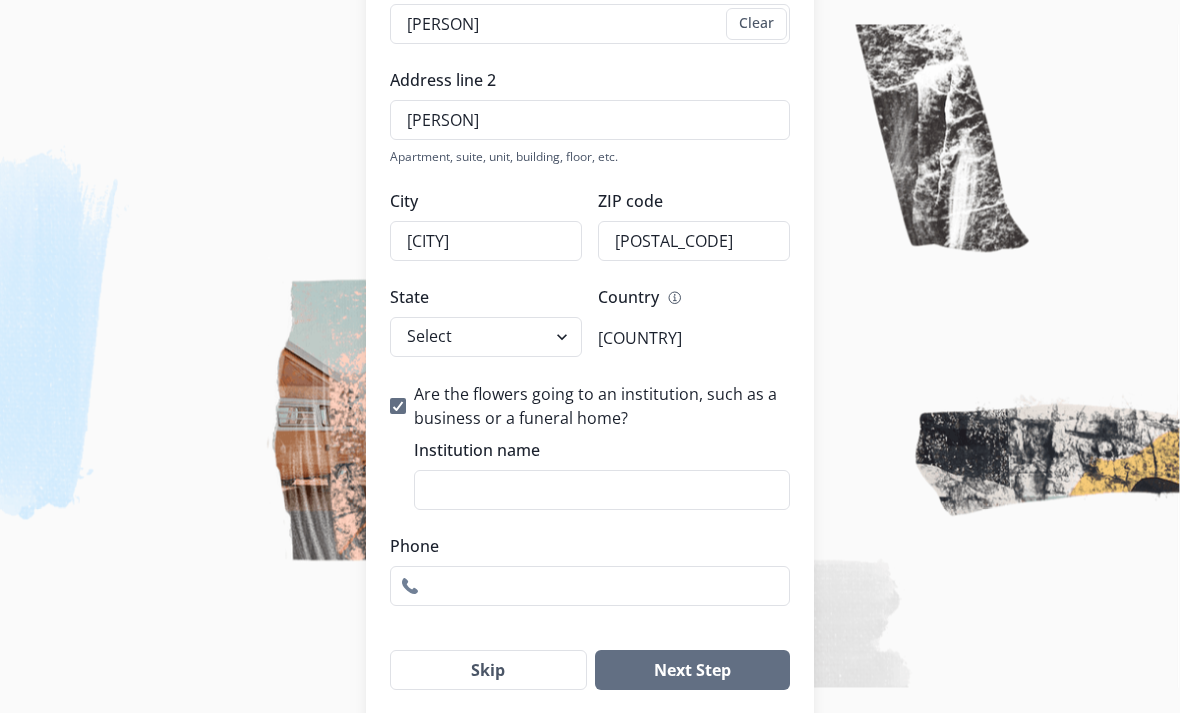 scroll, scrollTop: 464, scrollLeft: 0, axis: vertical 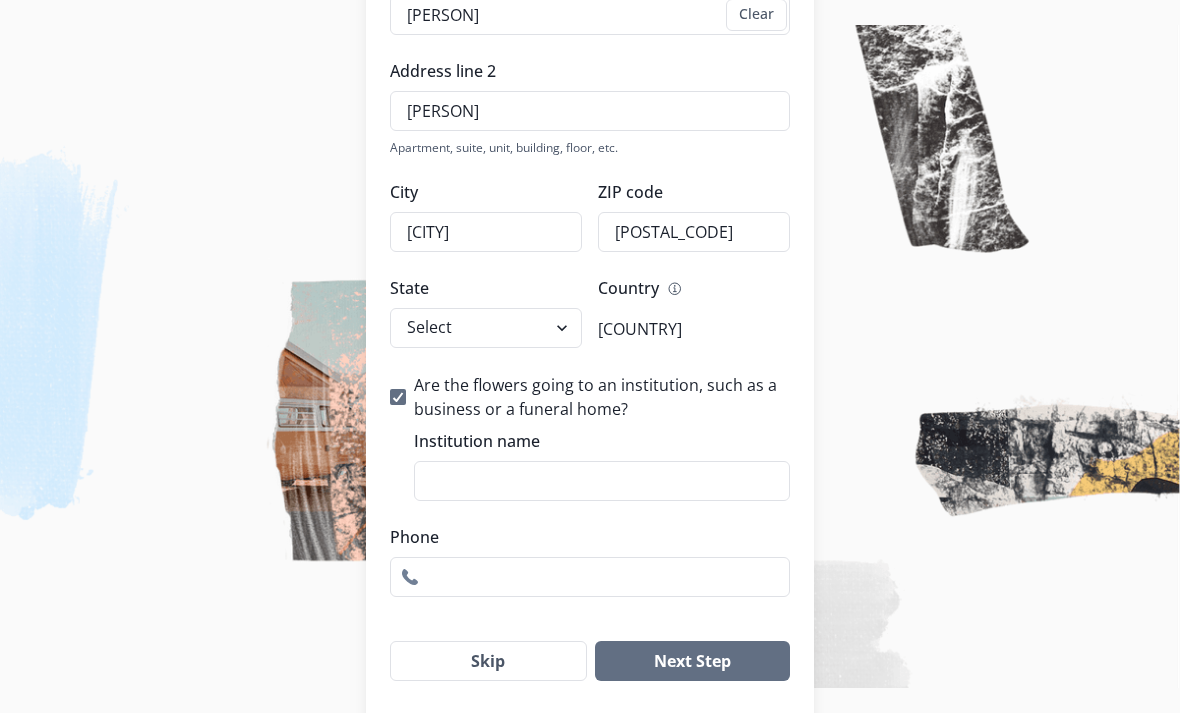 click on "Institution name" at bounding box center [602, 481] 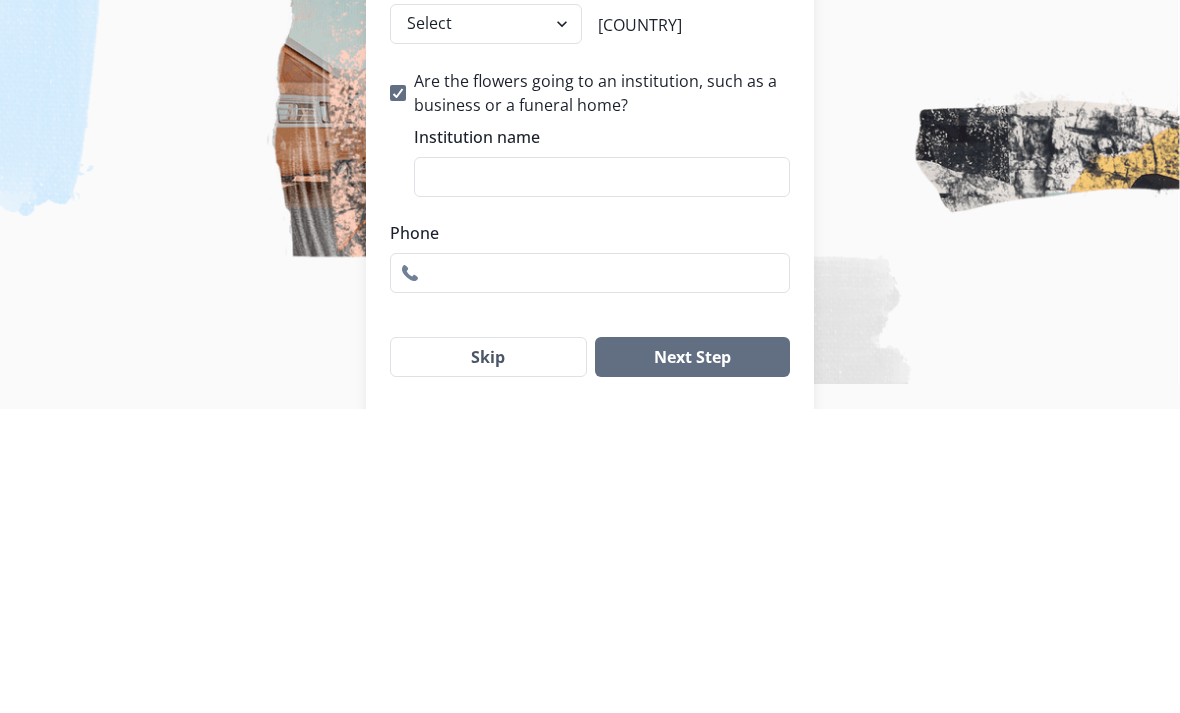 click at bounding box center [590, 356] 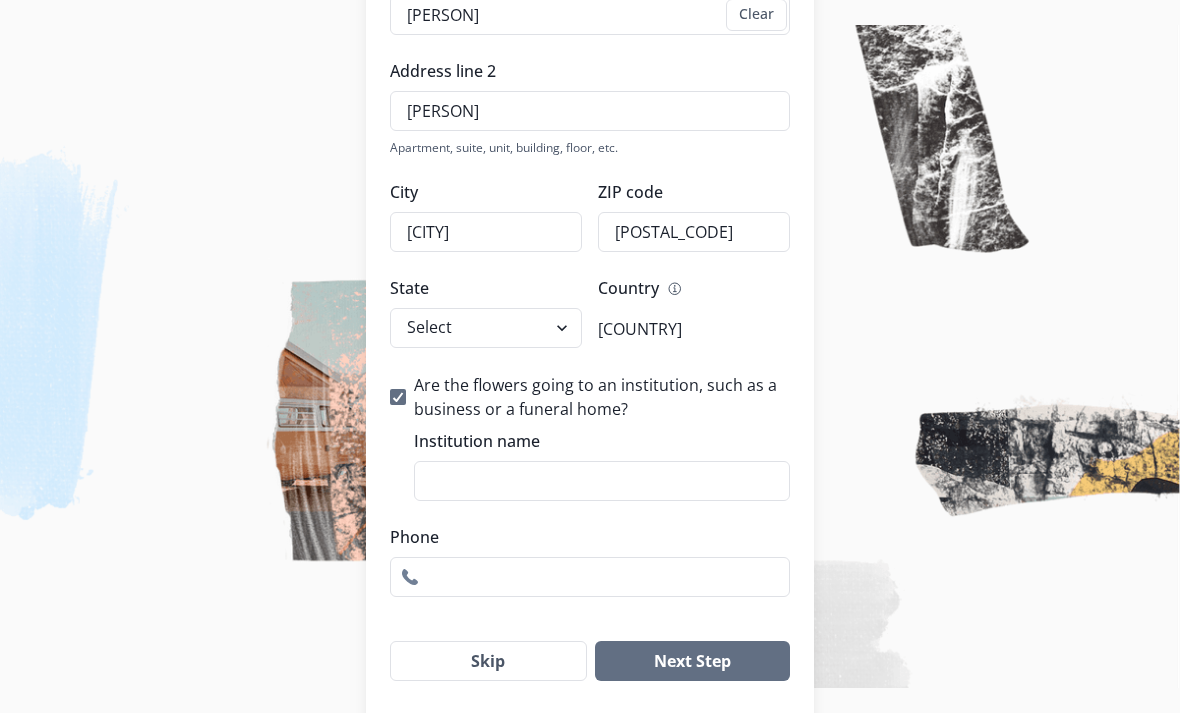 click on "Institution name" at bounding box center [602, 481] 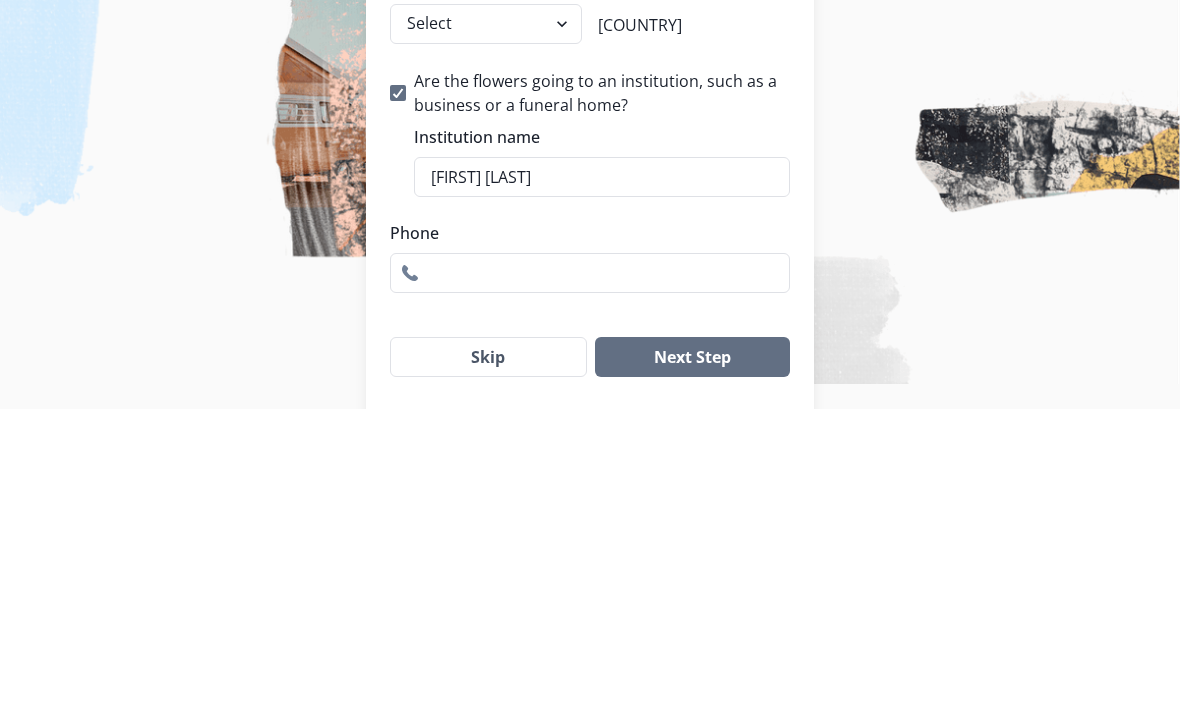 click at bounding box center (590, 356) 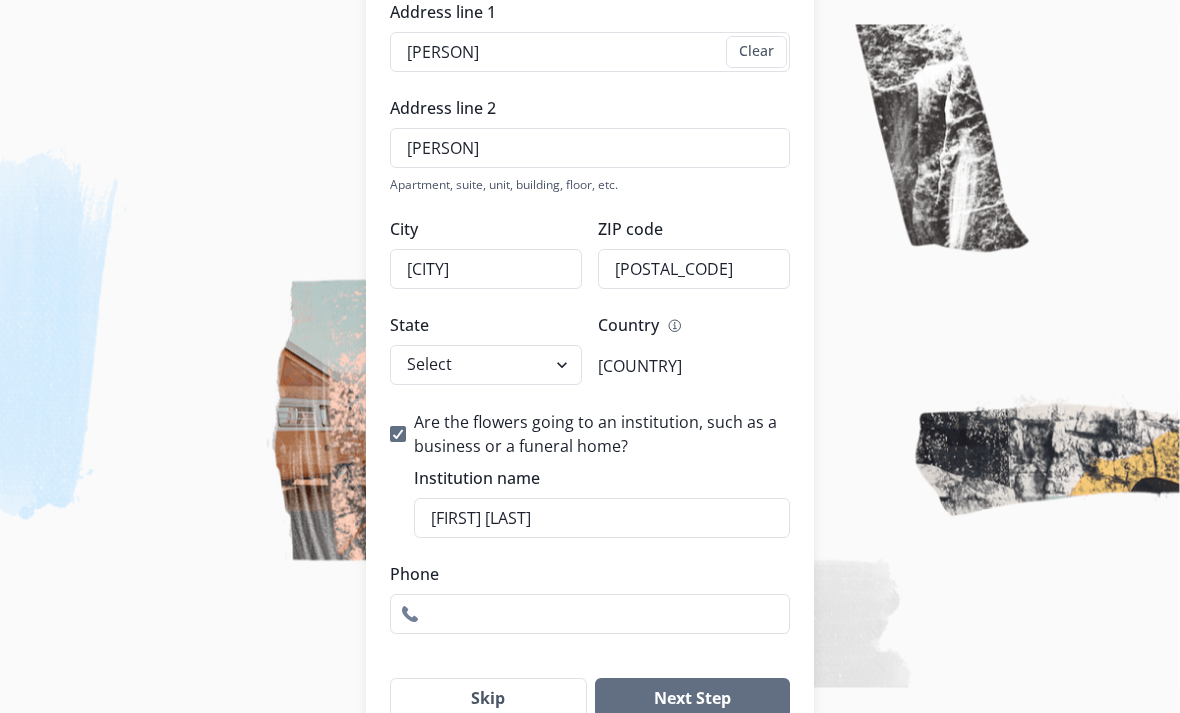 scroll, scrollTop: 427, scrollLeft: 0, axis: vertical 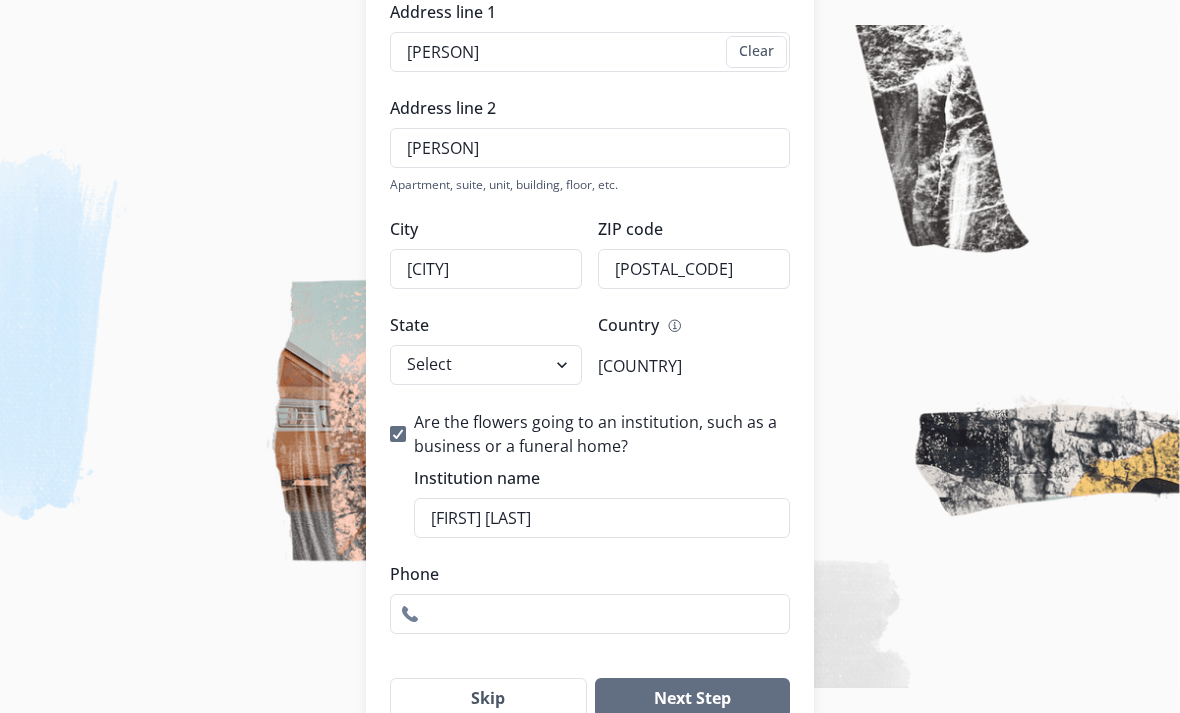 click on "[FIRST] [LAST]" at bounding box center [602, 518] 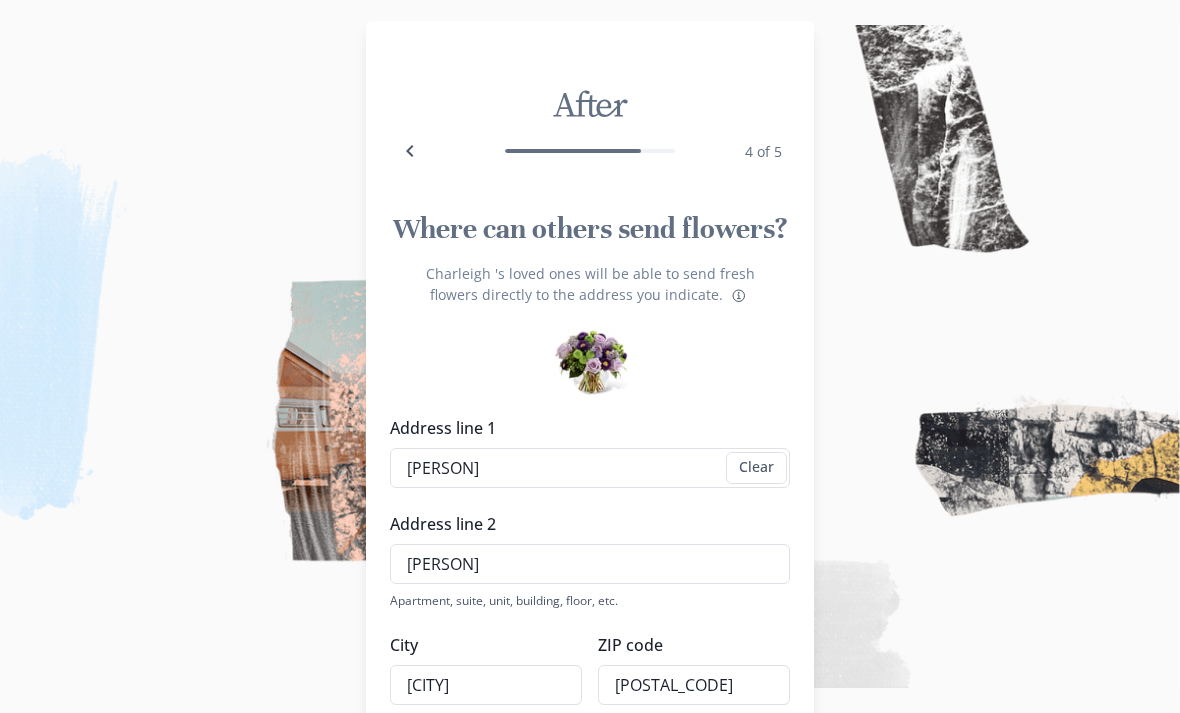 scroll, scrollTop: 0, scrollLeft: 0, axis: both 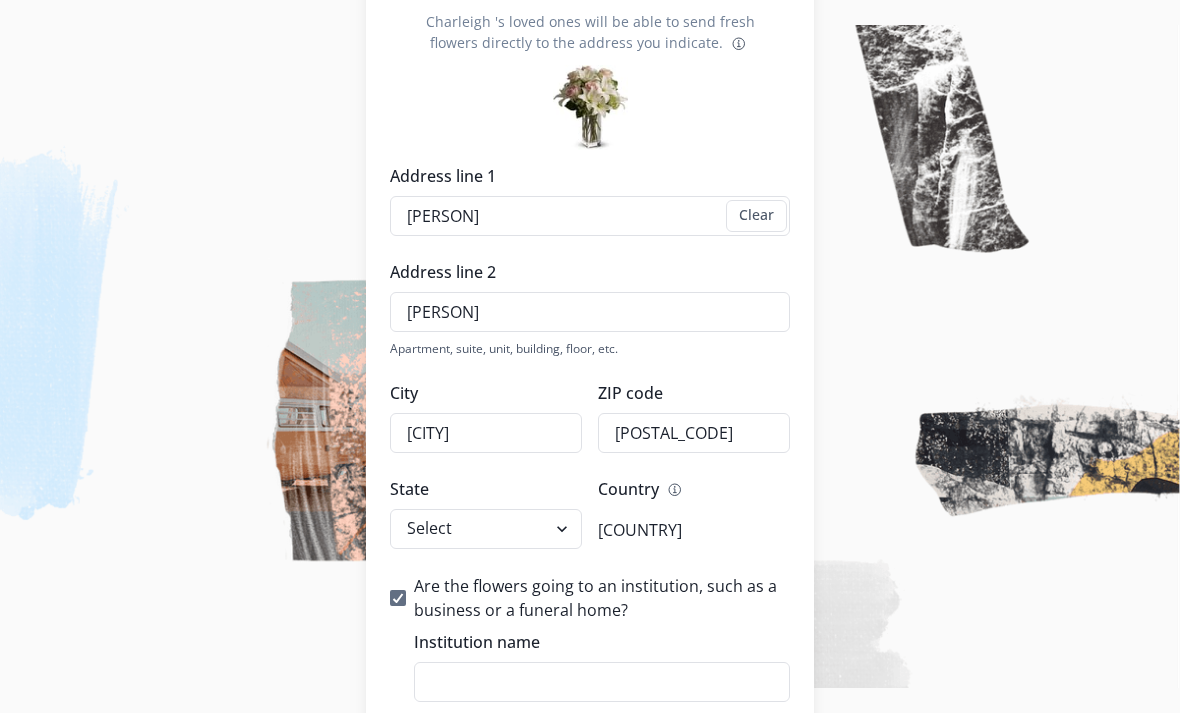 click on "Institution name" at bounding box center (602, 682) 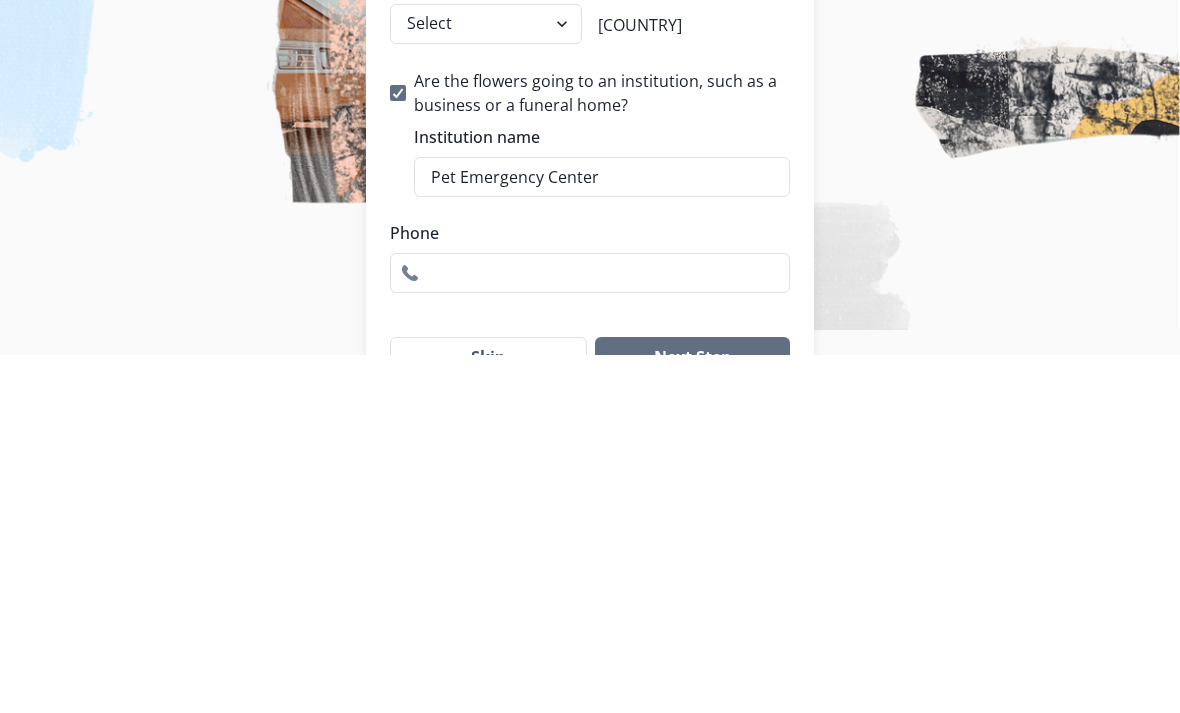 type on "Pet Emergency Center" 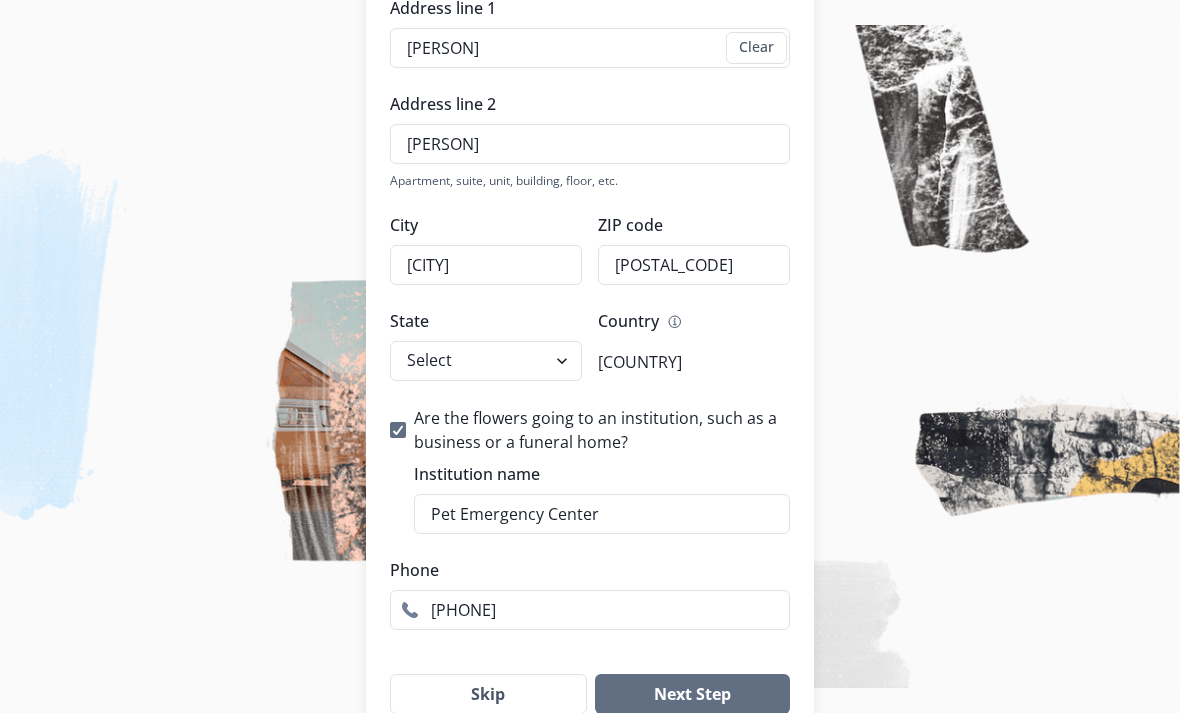 scroll, scrollTop: 435, scrollLeft: 0, axis: vertical 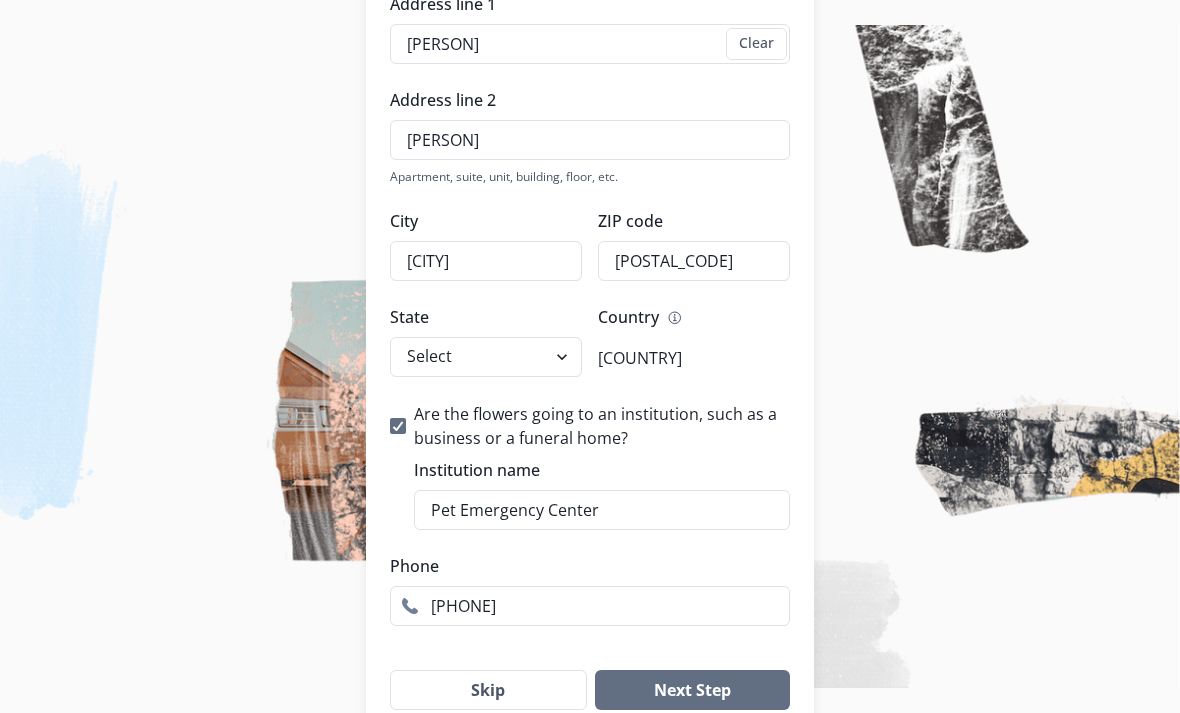 click on "Next Step" at bounding box center [692, 690] 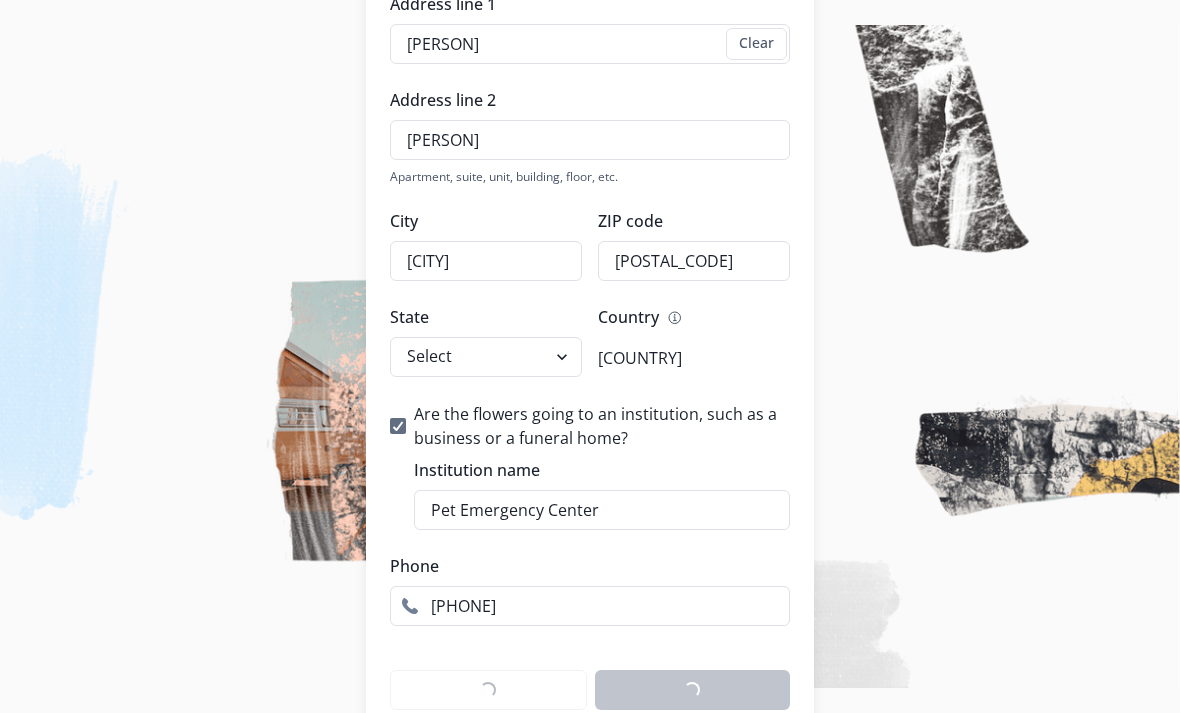 scroll, scrollTop: 55, scrollLeft: 0, axis: vertical 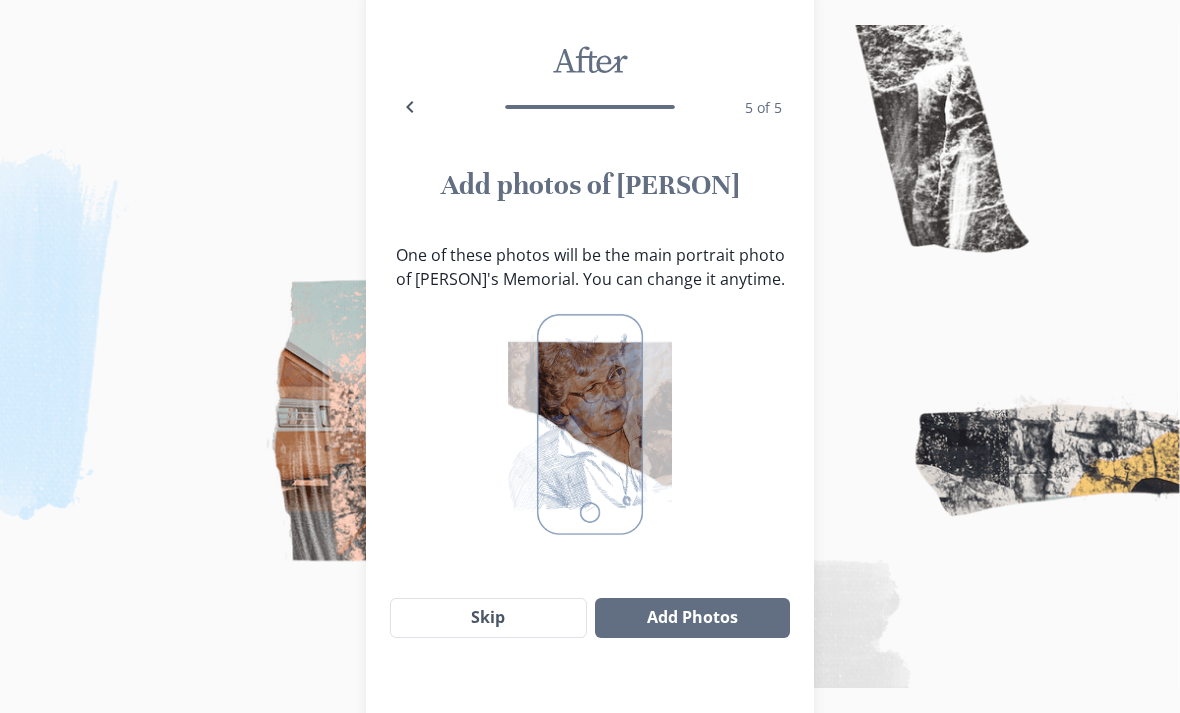 click on "Add Photos" at bounding box center (692, 618) 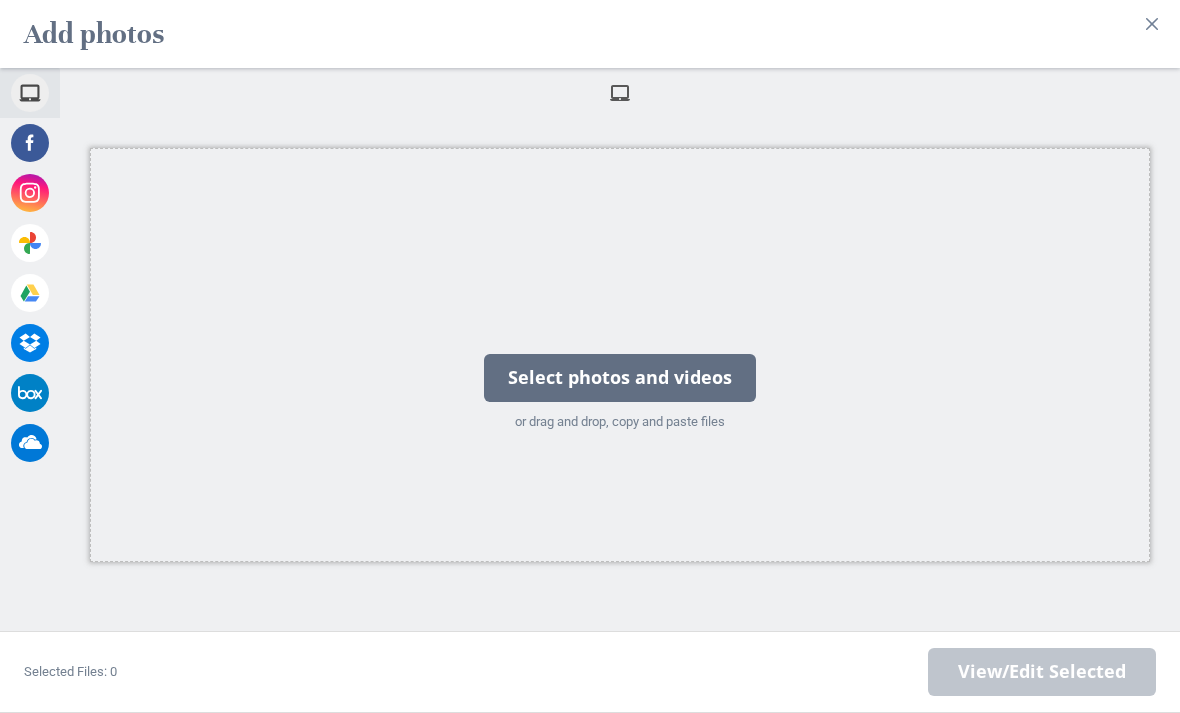 click on "Select photos and videos" at bounding box center (620, 378) 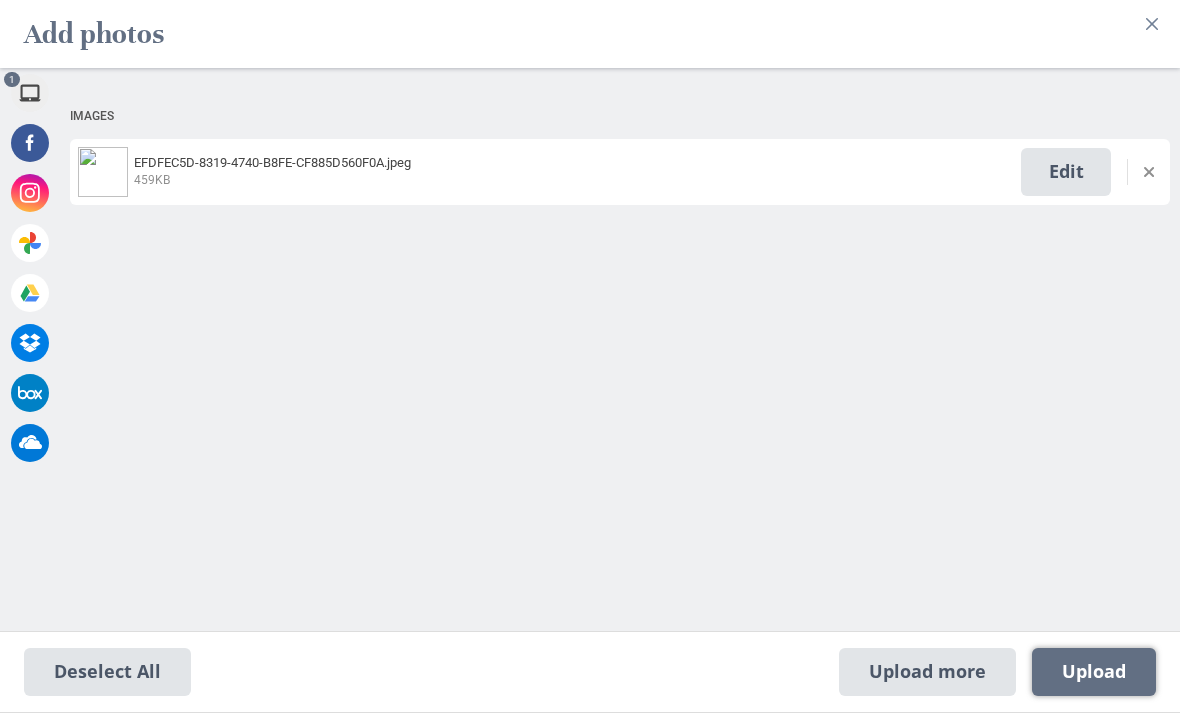 click on "Upload
1" at bounding box center [1094, 672] 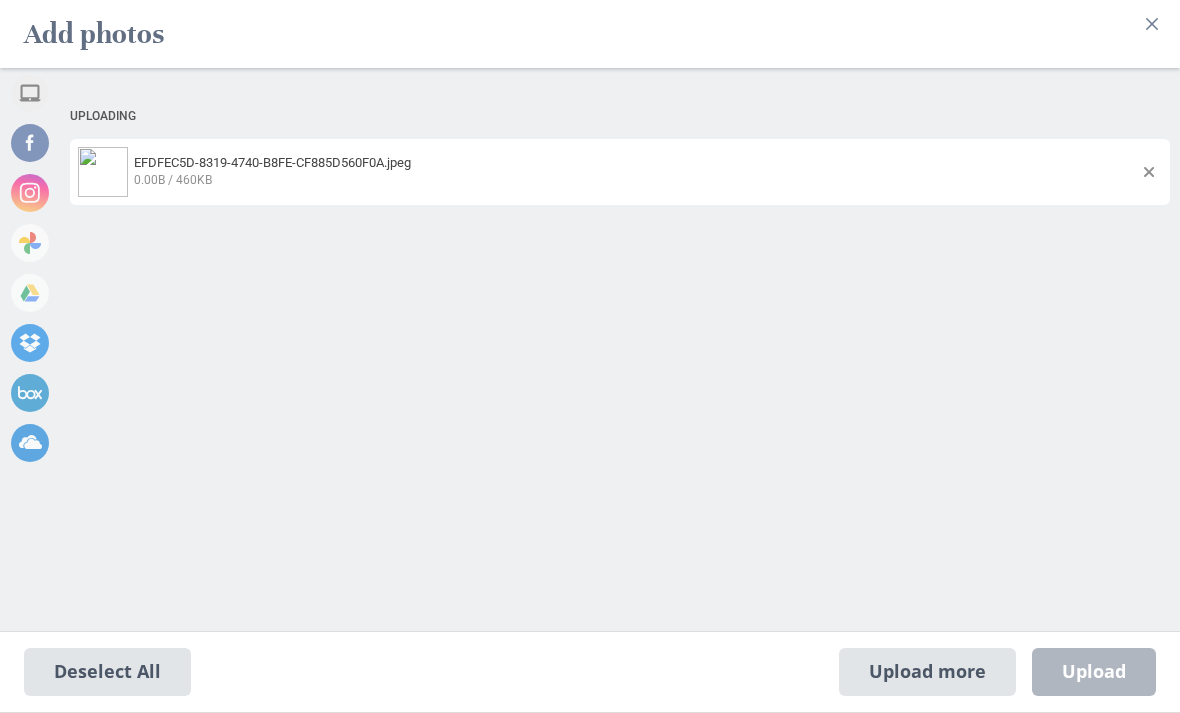 click on "Upload more
Upload
0" at bounding box center (997, 672) 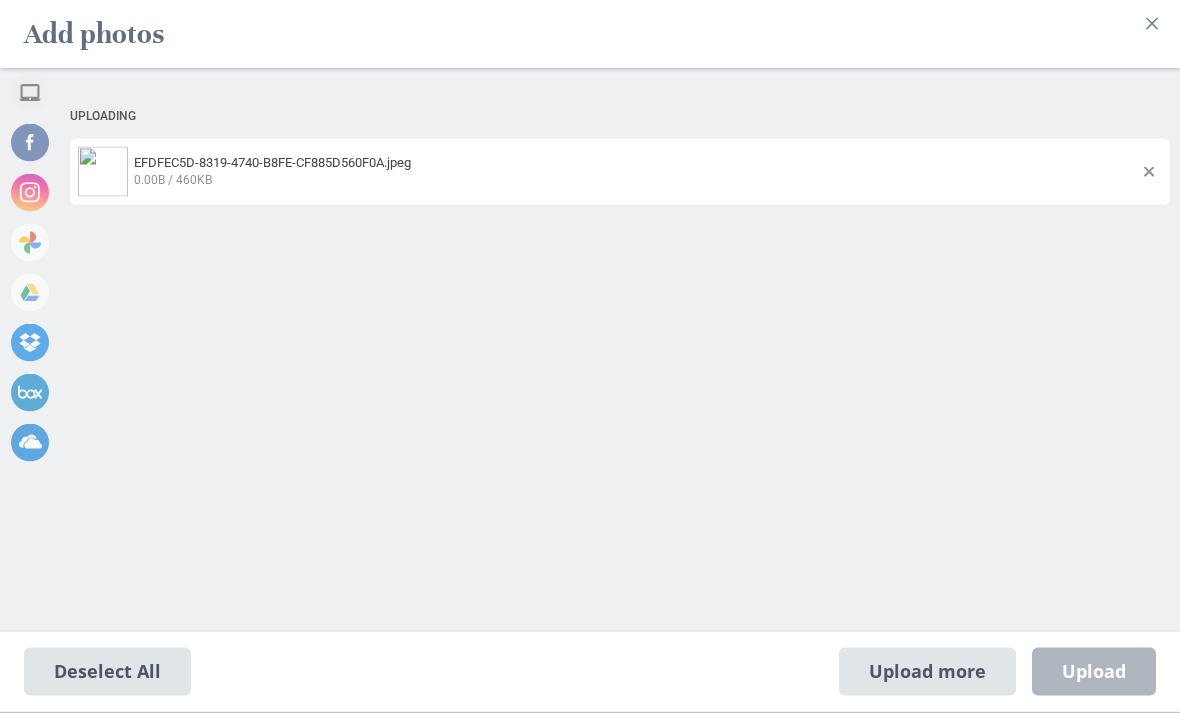 scroll, scrollTop: 55, scrollLeft: 0, axis: vertical 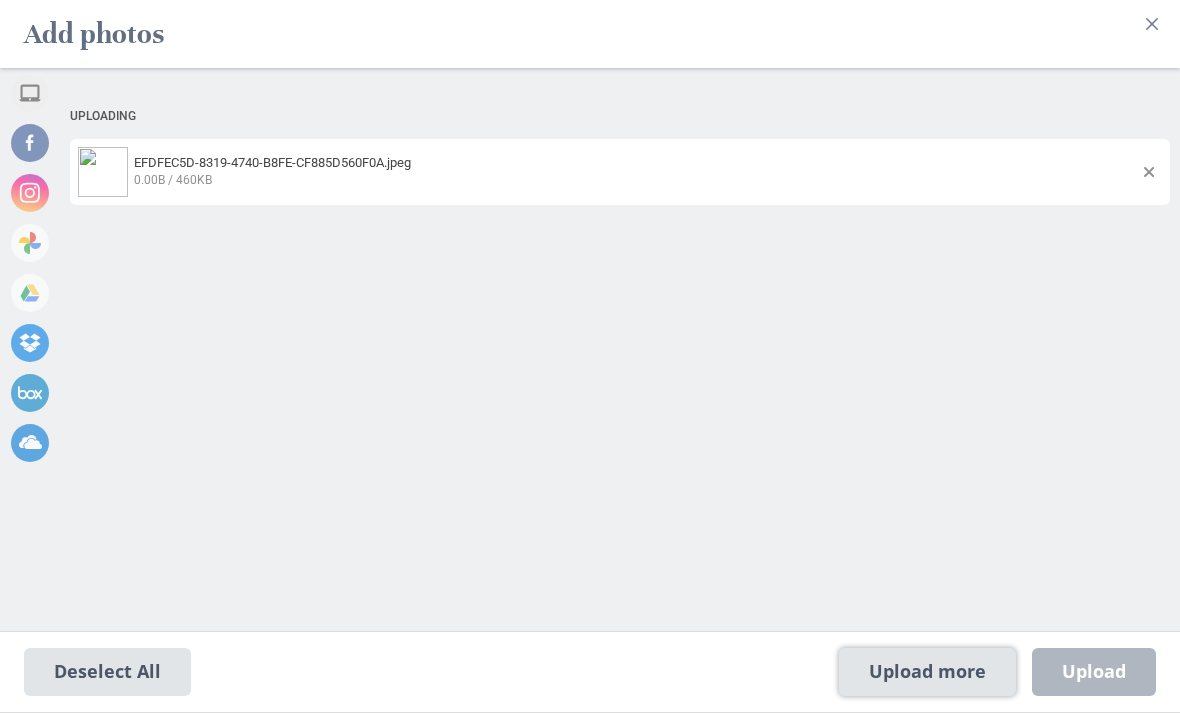 click on "Upload more" at bounding box center [927, 672] 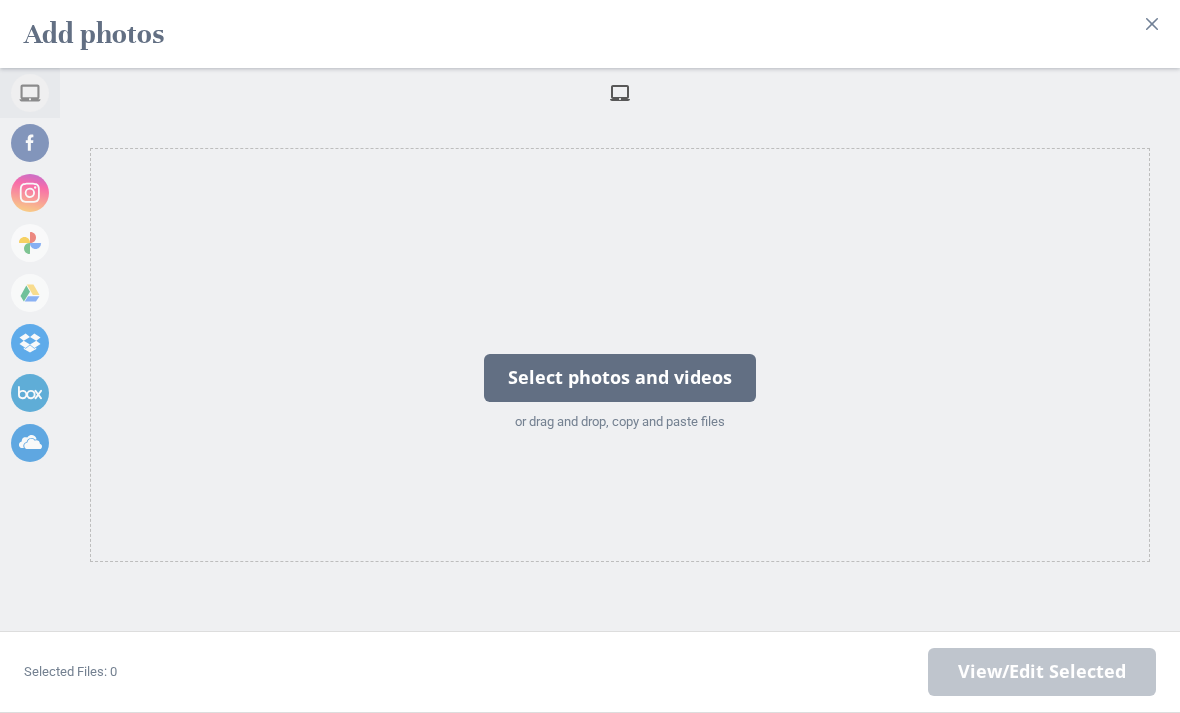 click on "Select photos and videos" at bounding box center [620, 378] 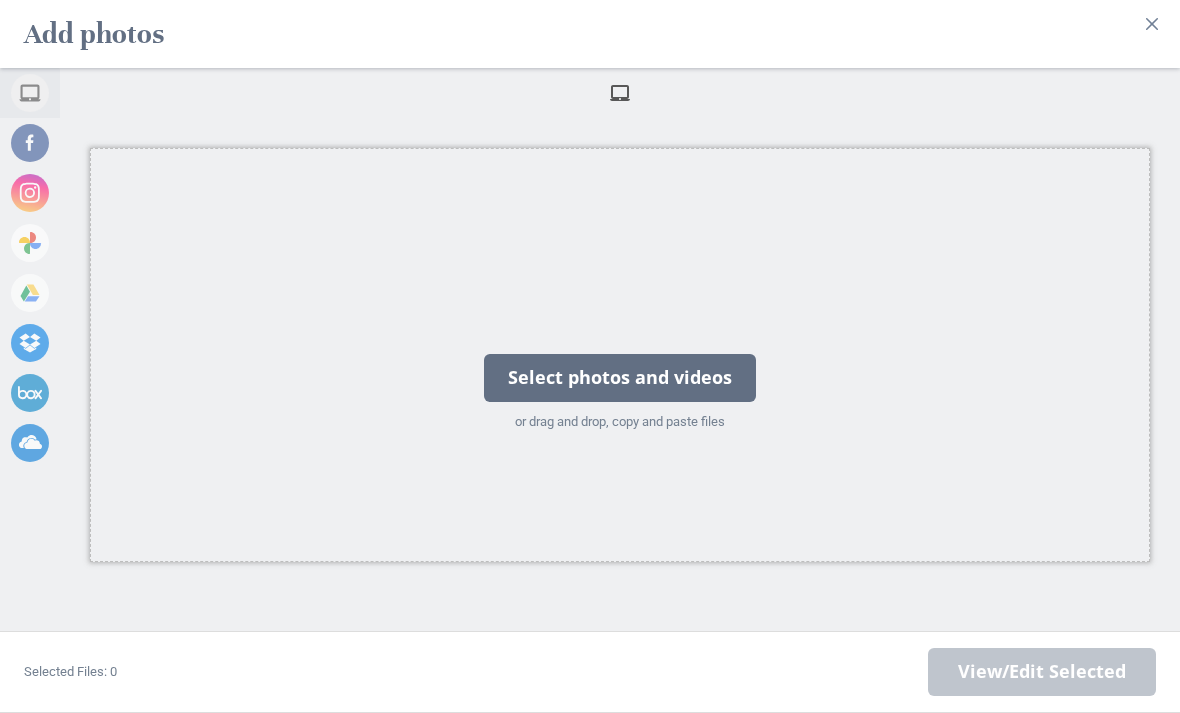 click on "Select photos and videos" at bounding box center (620, 378) 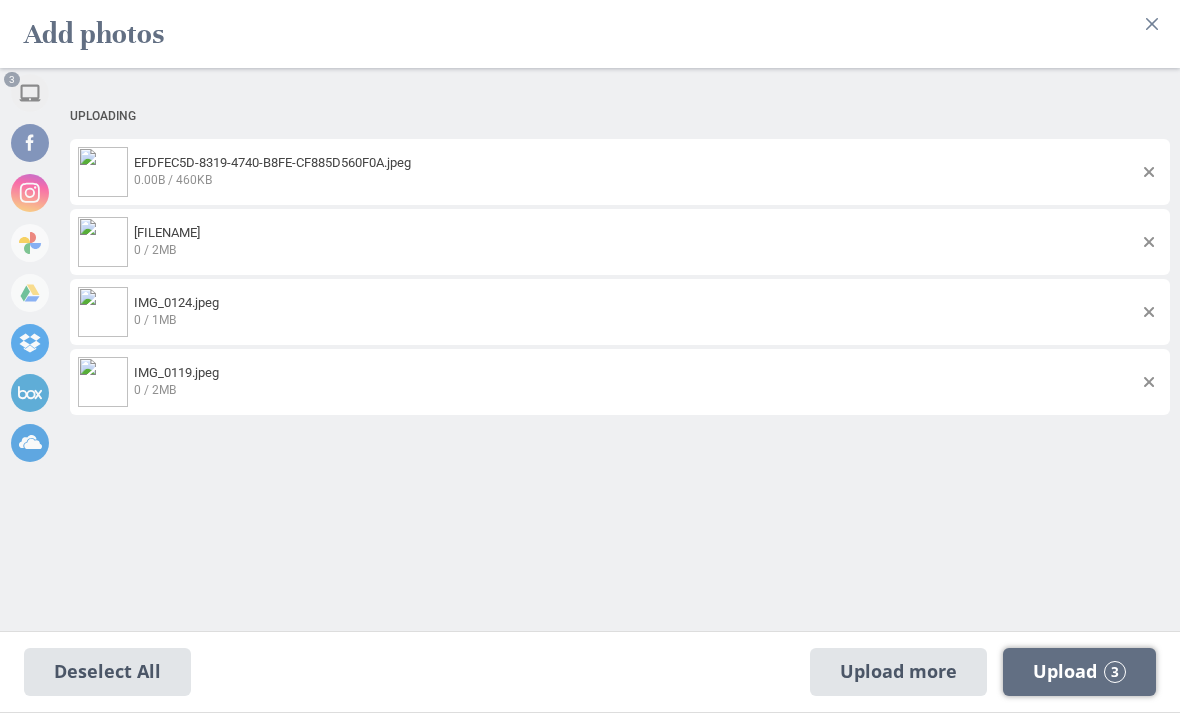 click on "Upload
3" at bounding box center [1079, 672] 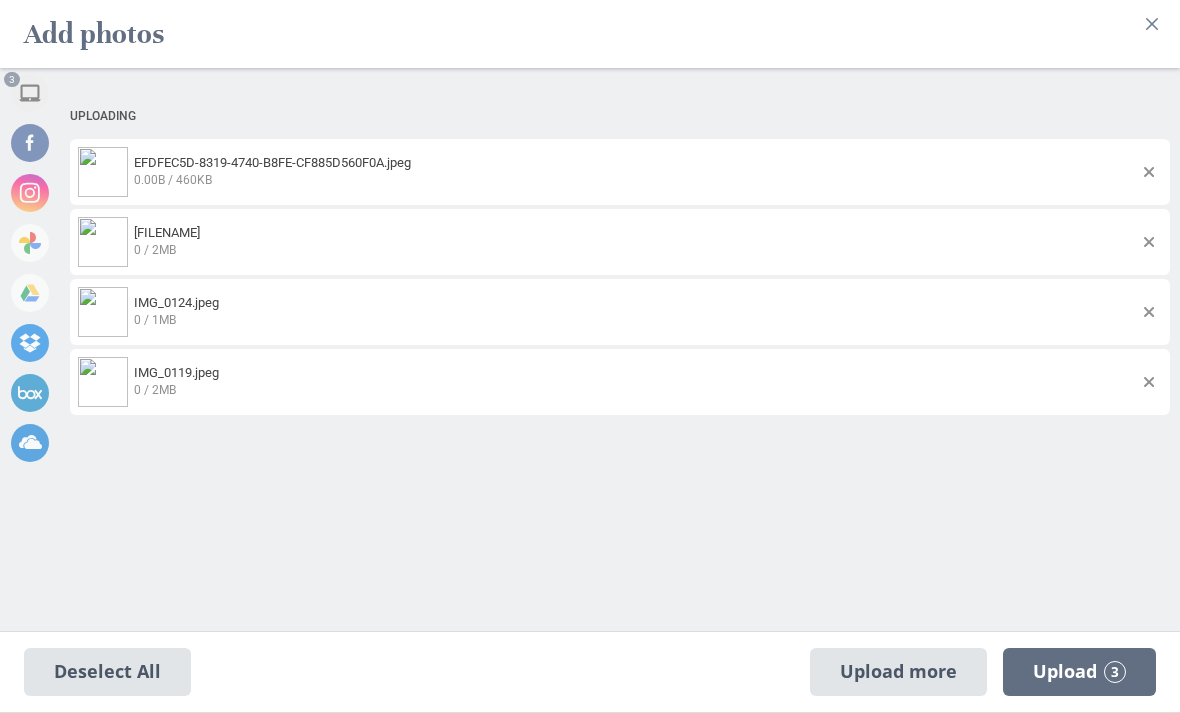 click at bounding box center [1152, 24] 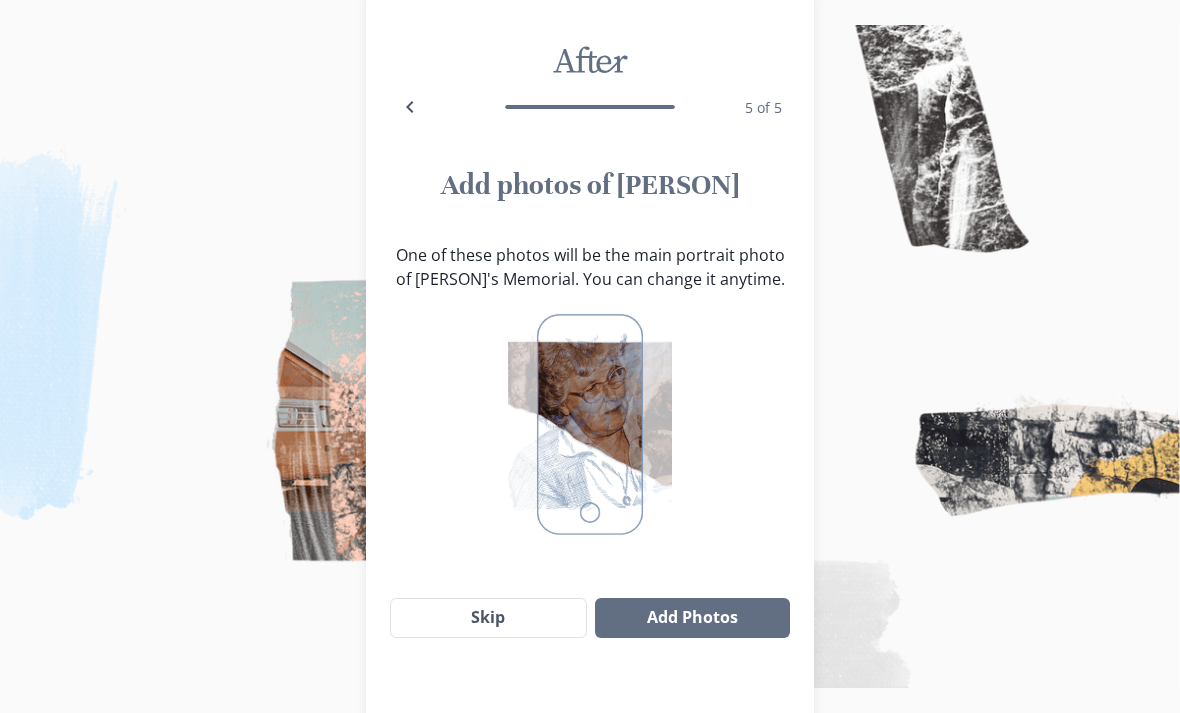 click on "Add Photos" at bounding box center (692, 618) 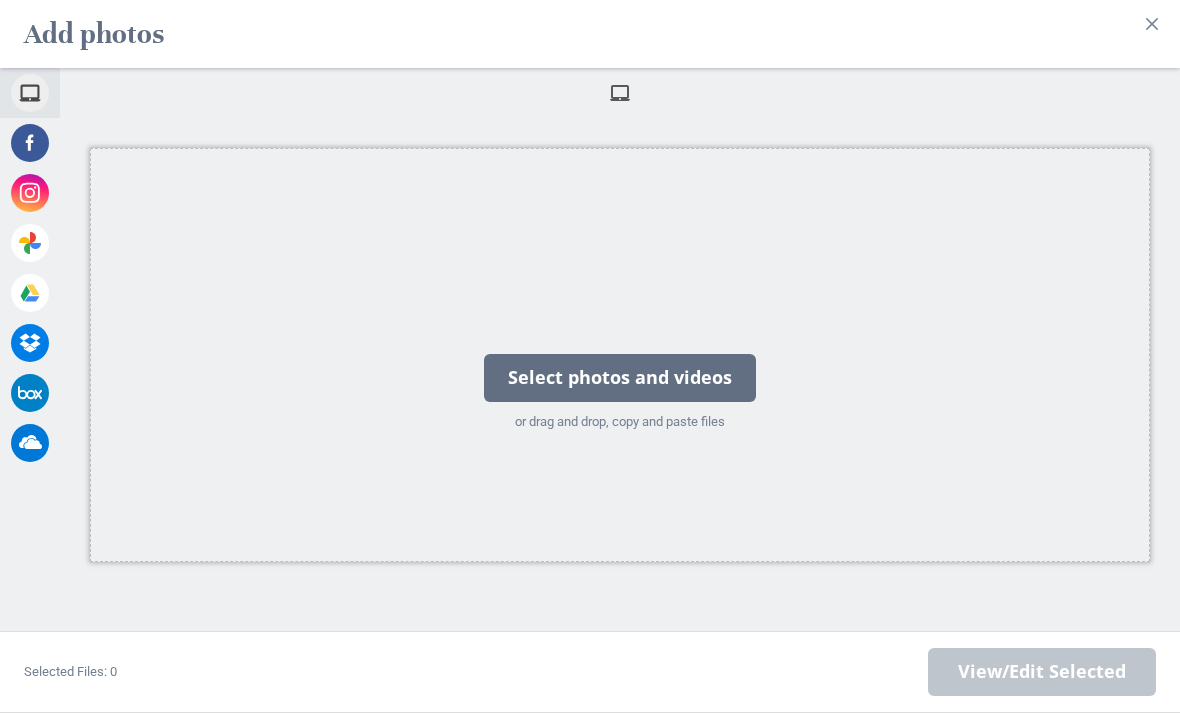 click on "Select photos and videos" at bounding box center (620, 378) 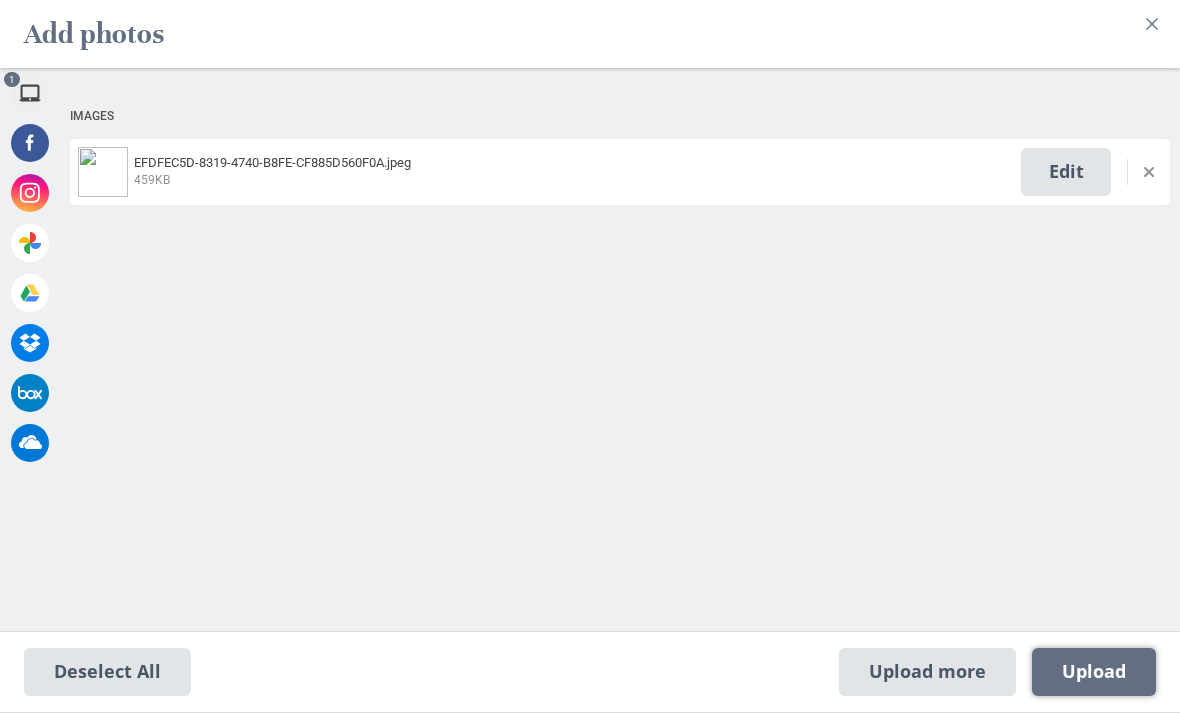 click on "Upload
1" at bounding box center [1094, 672] 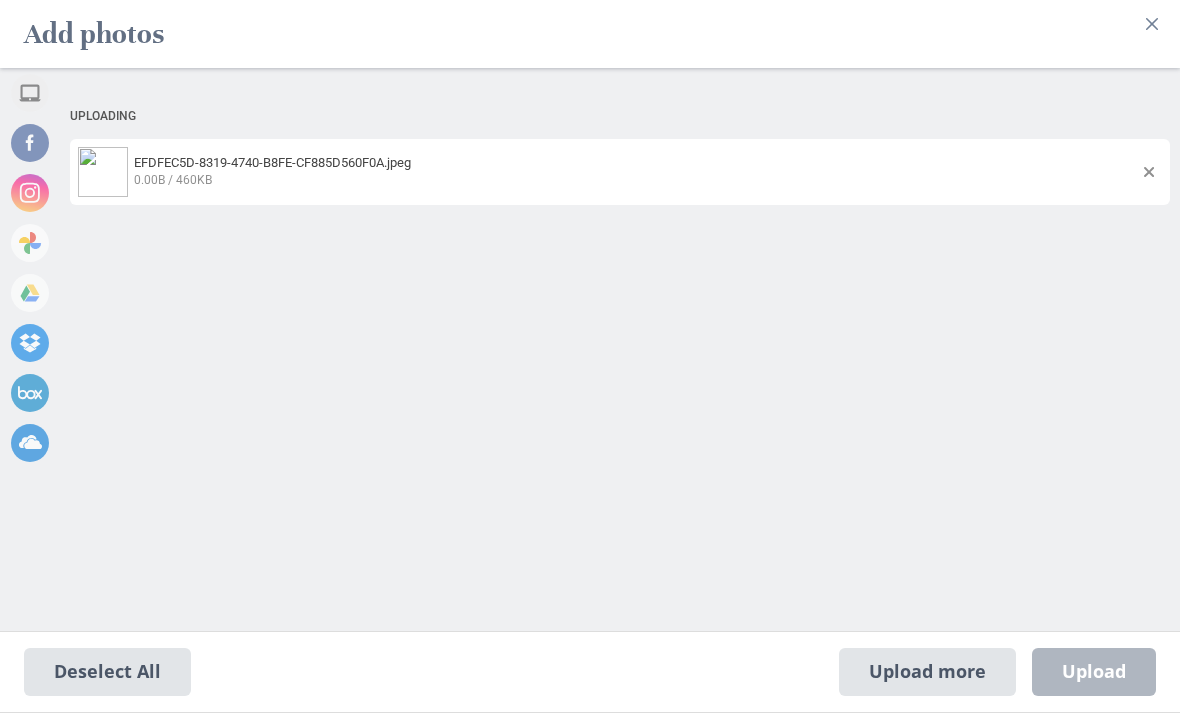 click on "Upload more
Upload
0" at bounding box center [997, 672] 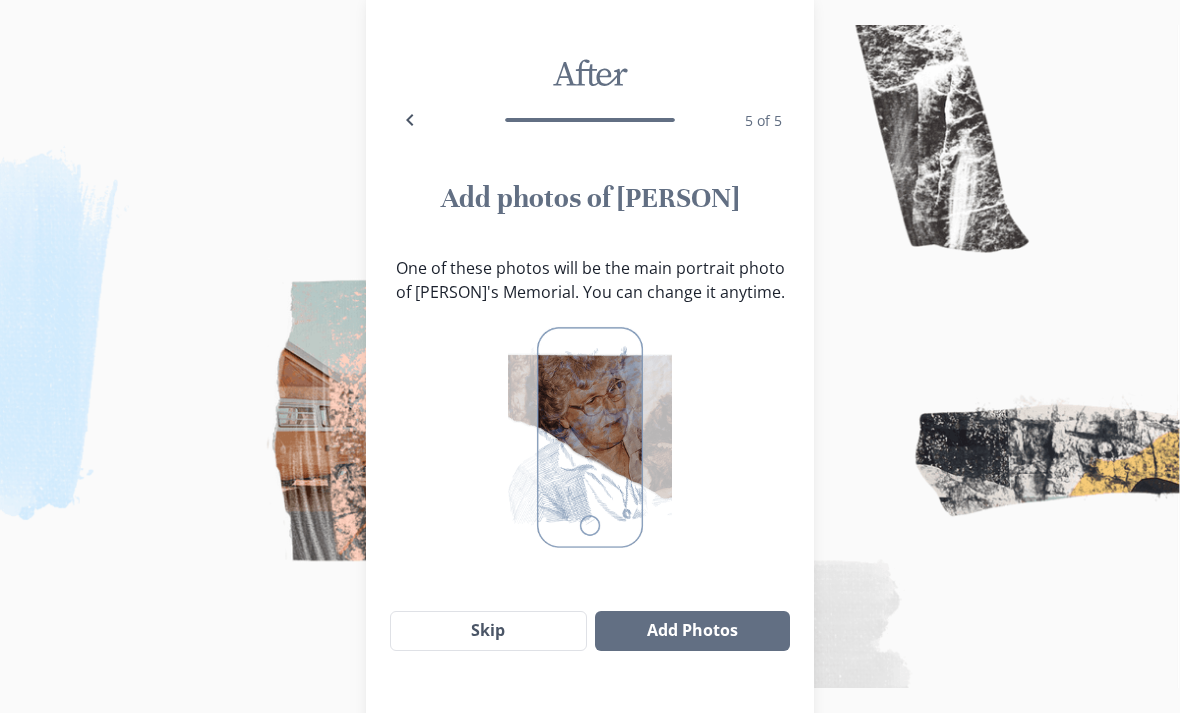 click on "Skip" at bounding box center [488, 631] 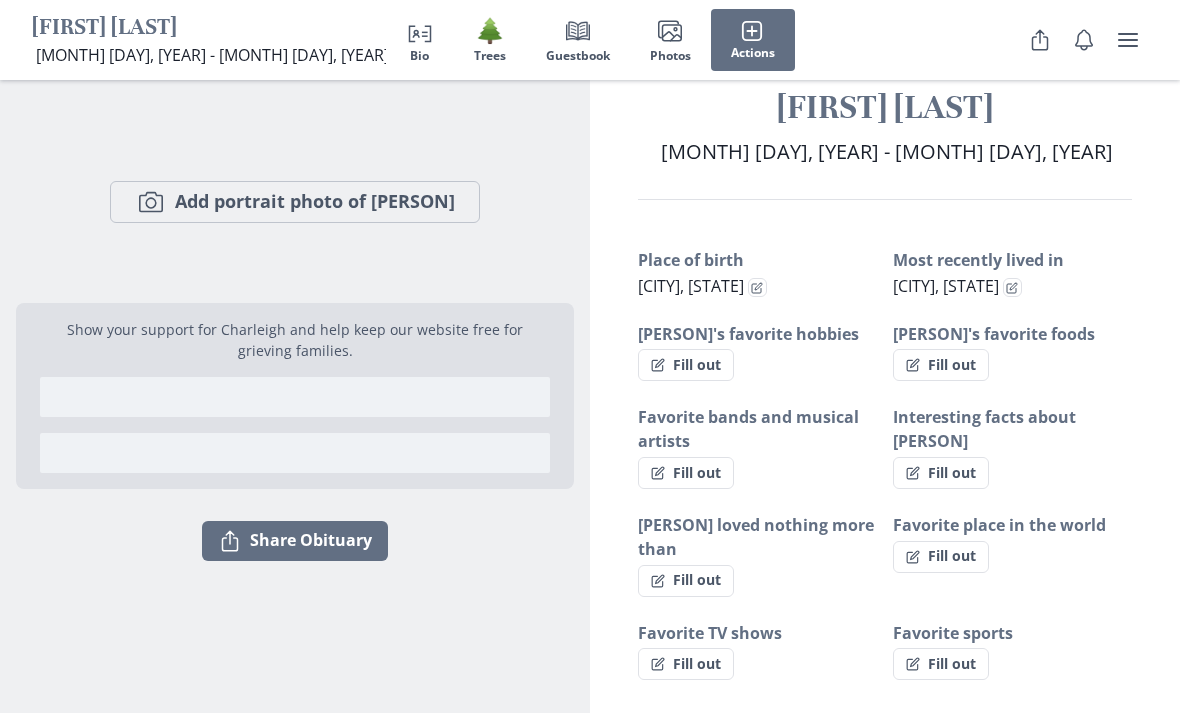 scroll, scrollTop: 0, scrollLeft: 0, axis: both 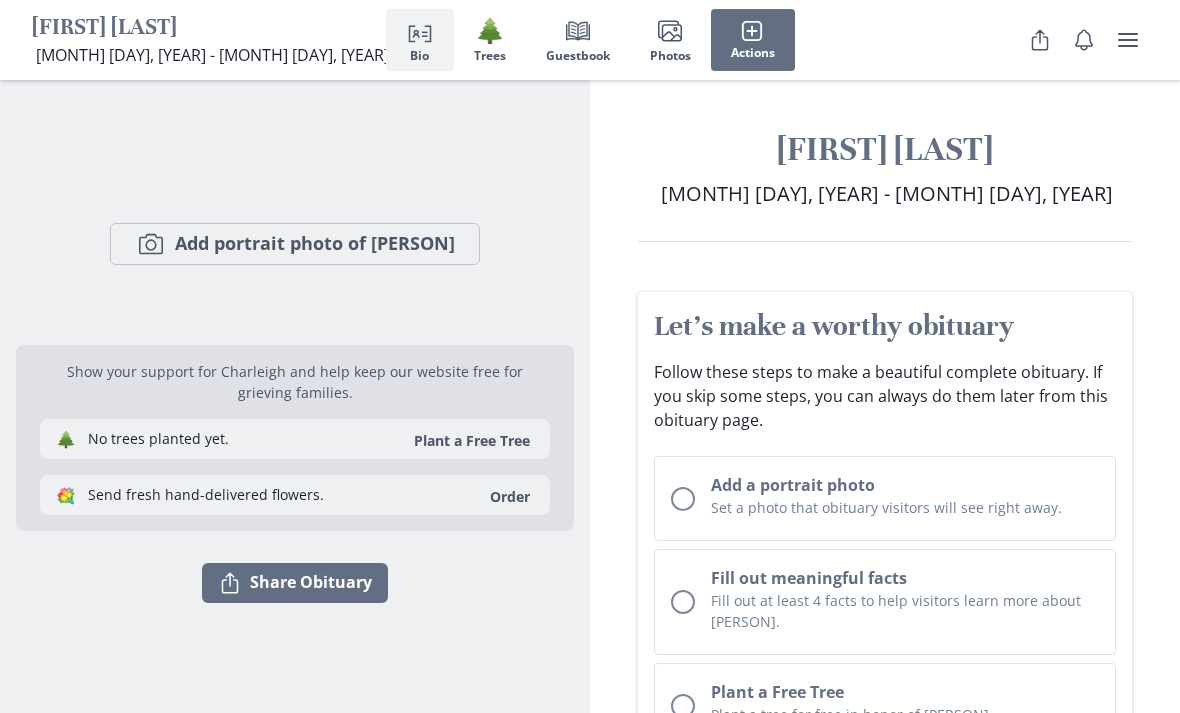 click at bounding box center [683, 499] 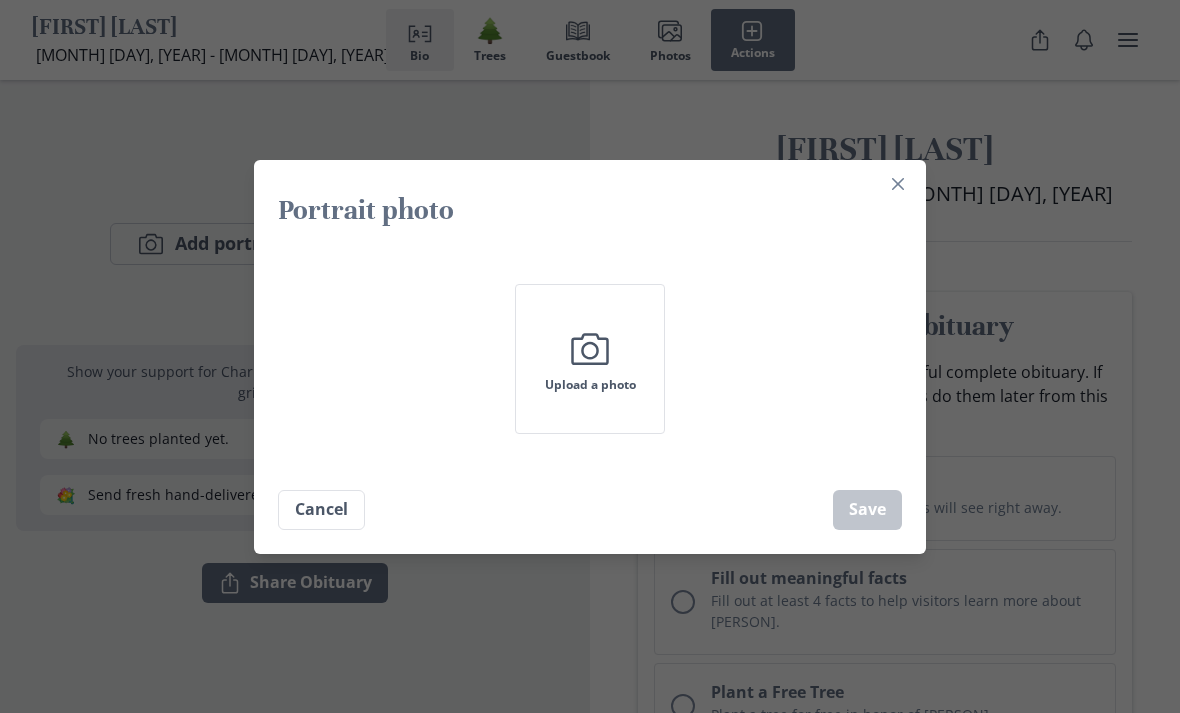 click on "Camera Upload a photo" at bounding box center (590, 359) 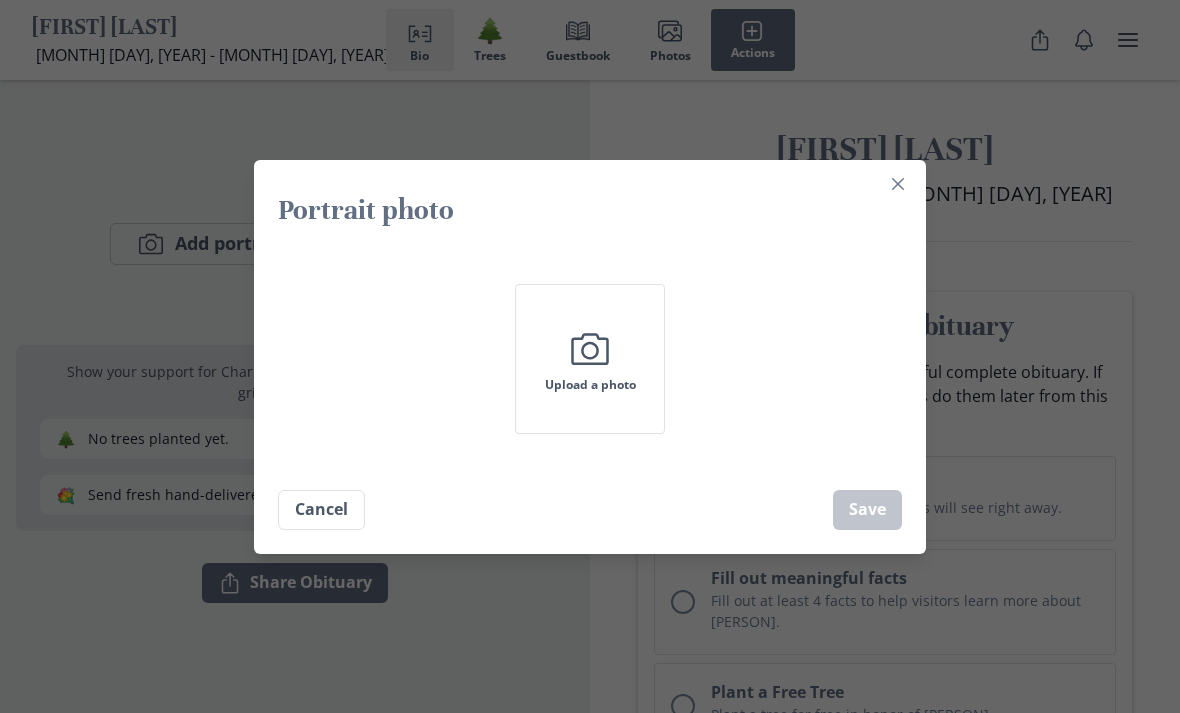 click on "Camera Upload a photo" at bounding box center (590, 359) 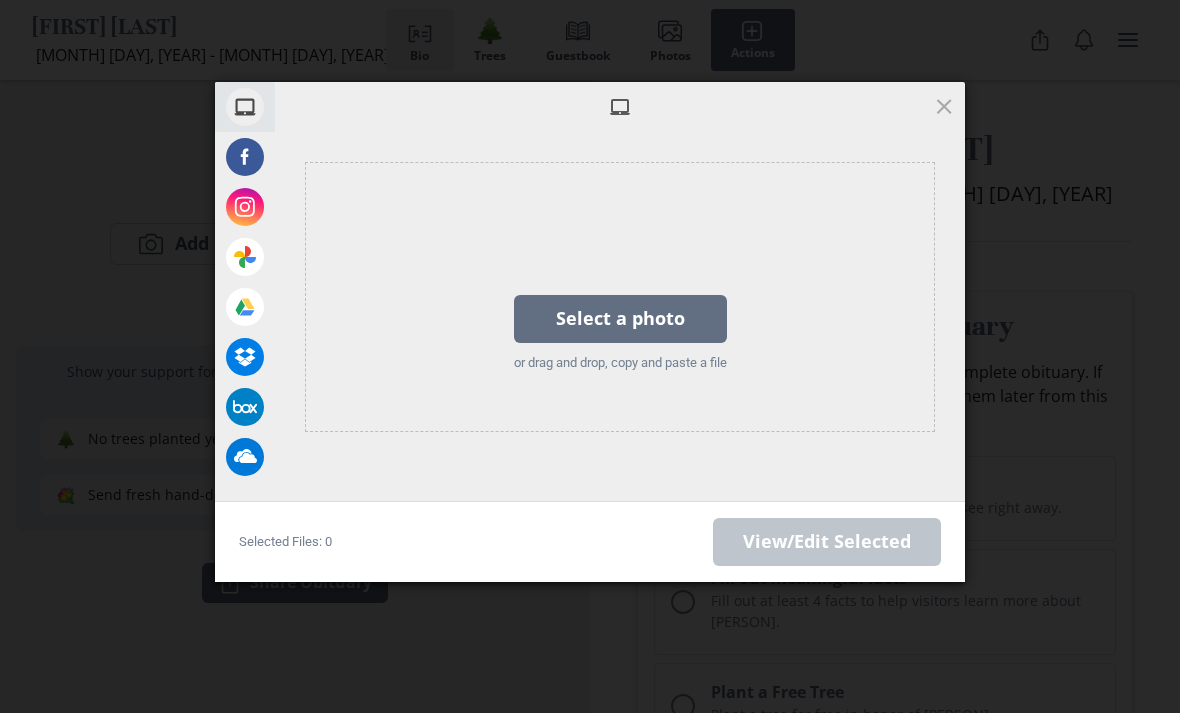 click on "Select a photo
or drag and drop, copy and paste a file" at bounding box center [620, 296] 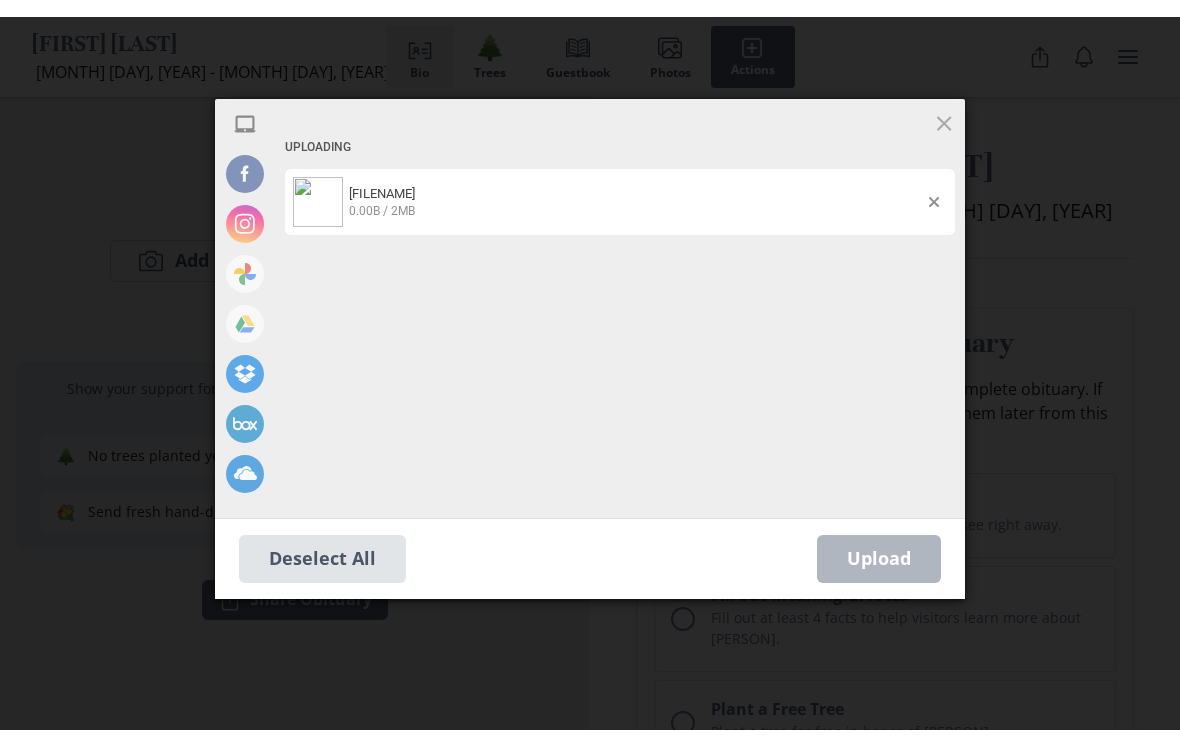 scroll, scrollTop: 42, scrollLeft: 0, axis: vertical 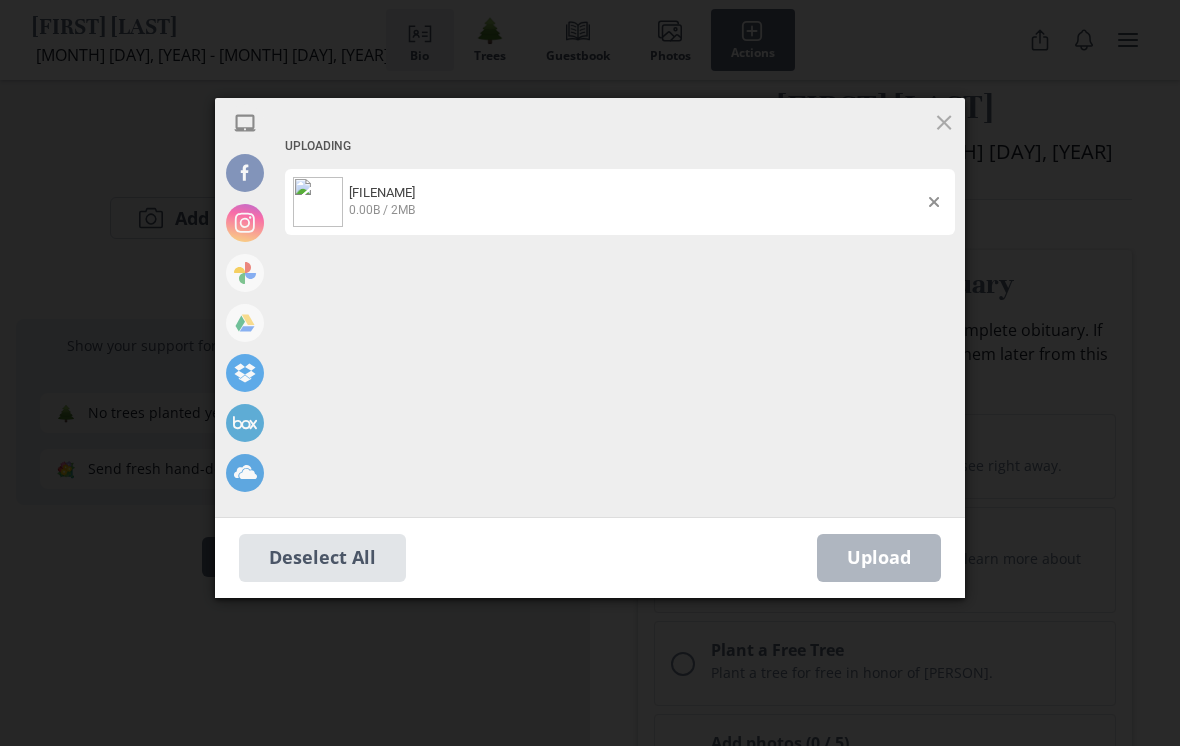 click at bounding box center (944, 122) 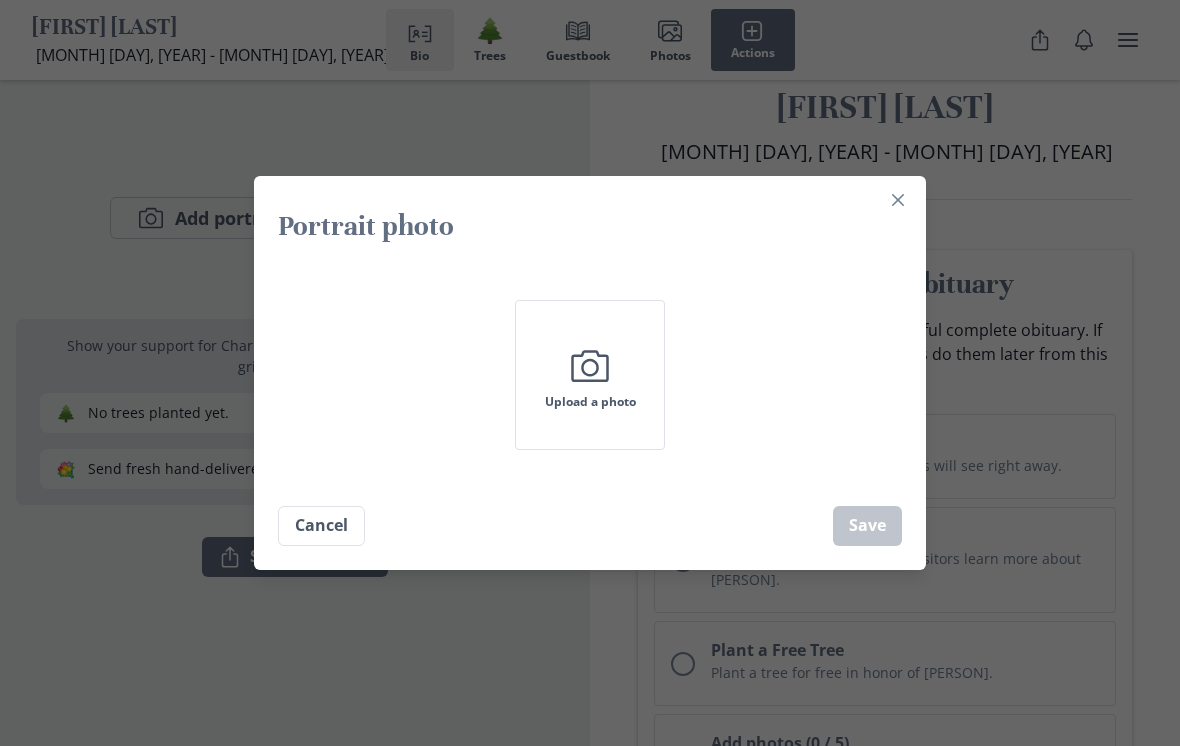 click at bounding box center (898, 200) 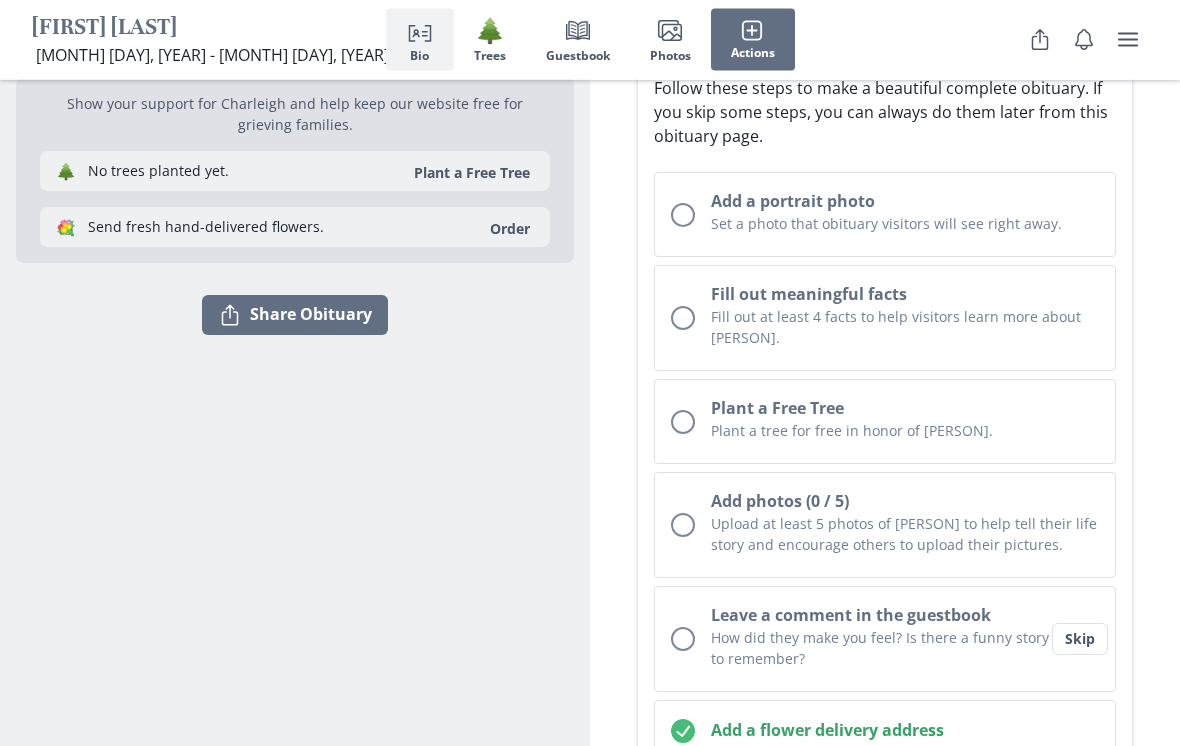 click on "Upload at least 5 photos of [PERSON] to help tell their life story and encourage others to upload their pictures." at bounding box center [885, 215] 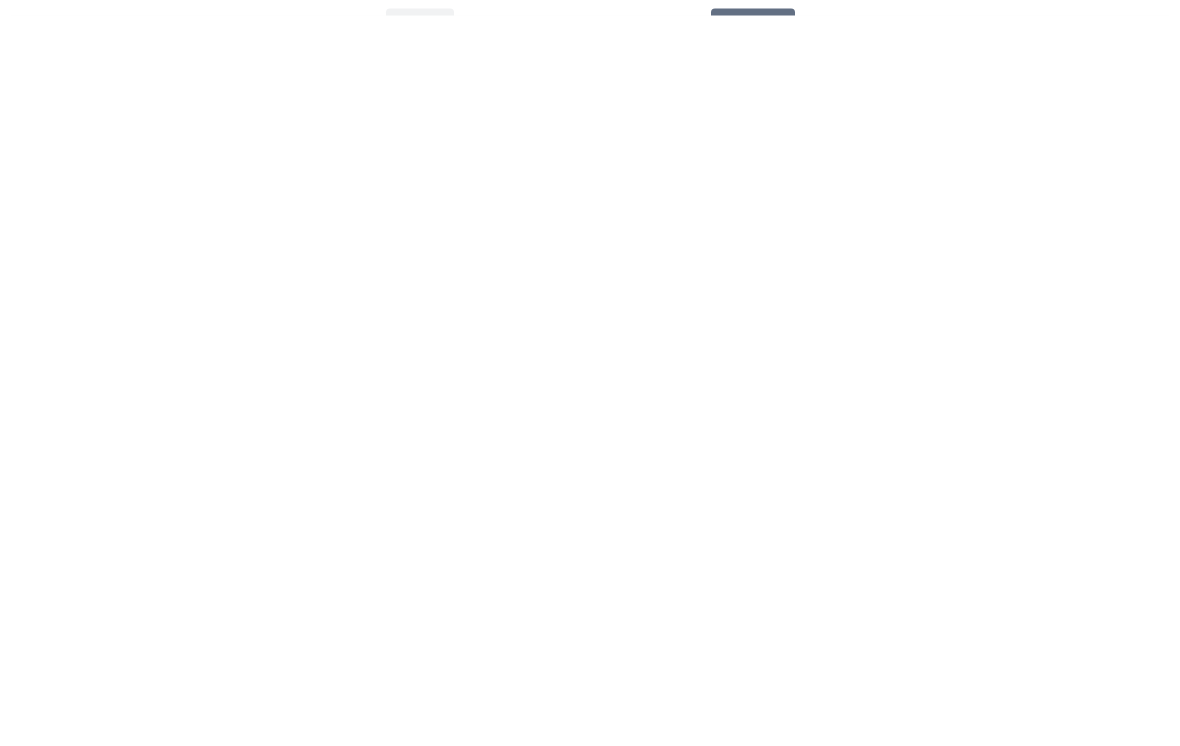 scroll, scrollTop: 284, scrollLeft: 0, axis: vertical 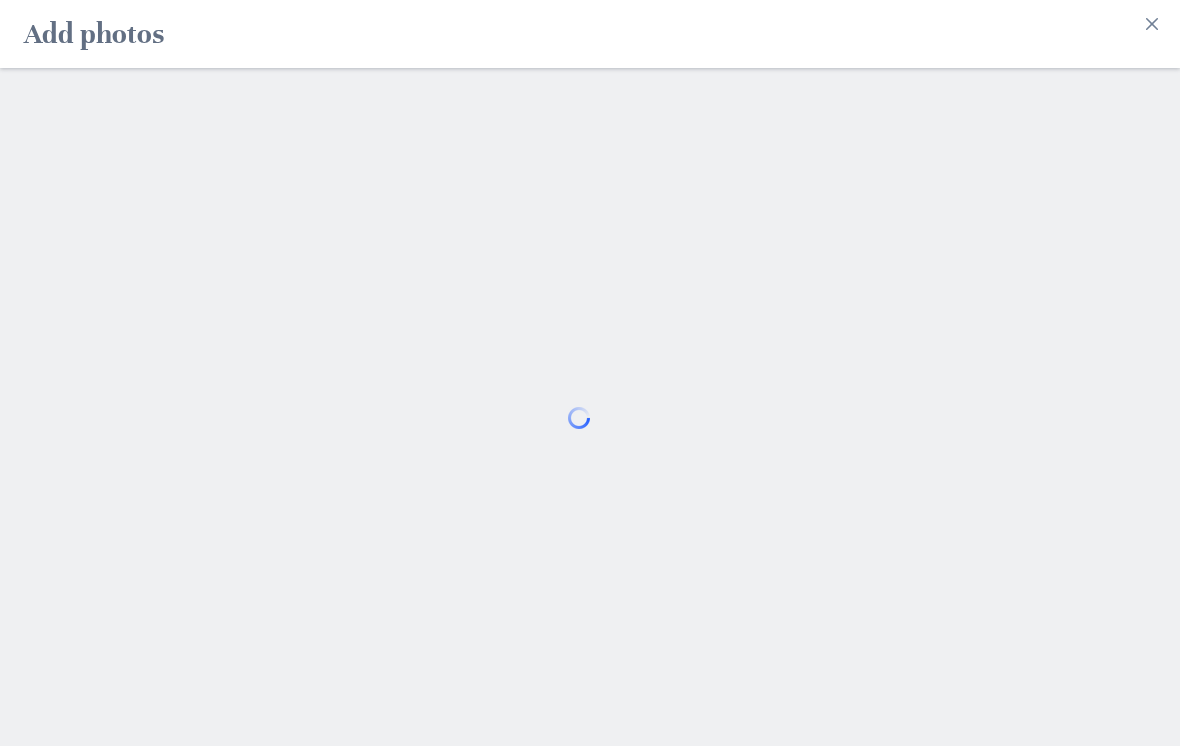 click at bounding box center [1152, 24] 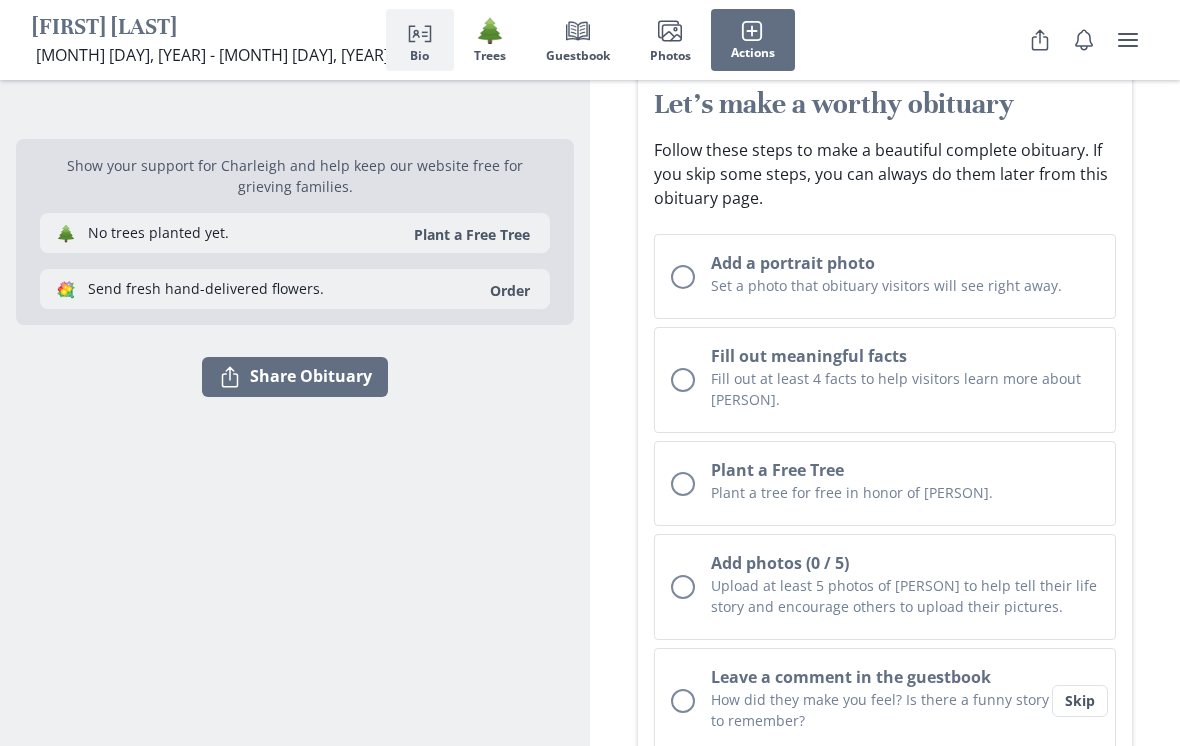 scroll, scrollTop: 0, scrollLeft: 0, axis: both 